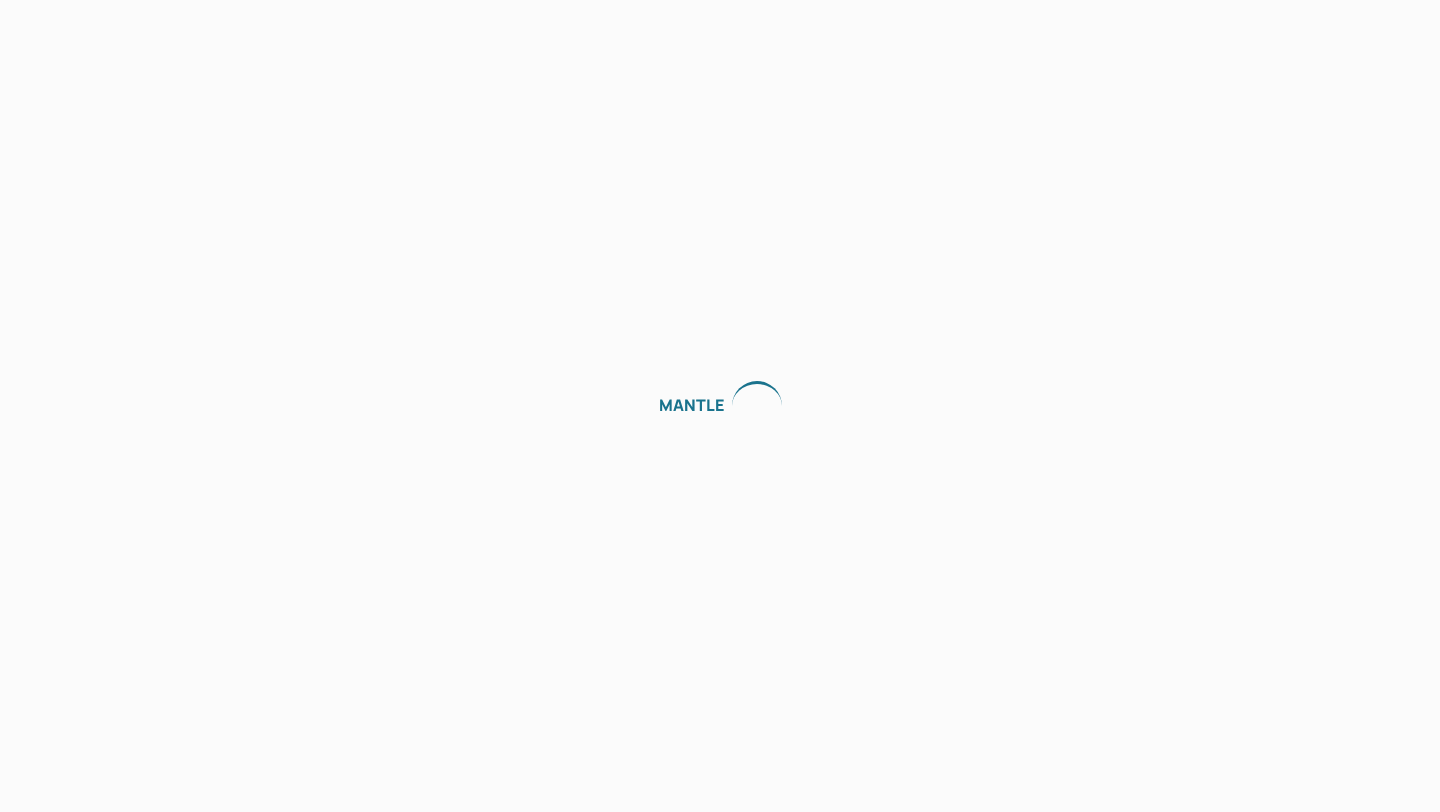 scroll, scrollTop: 0, scrollLeft: 0, axis: both 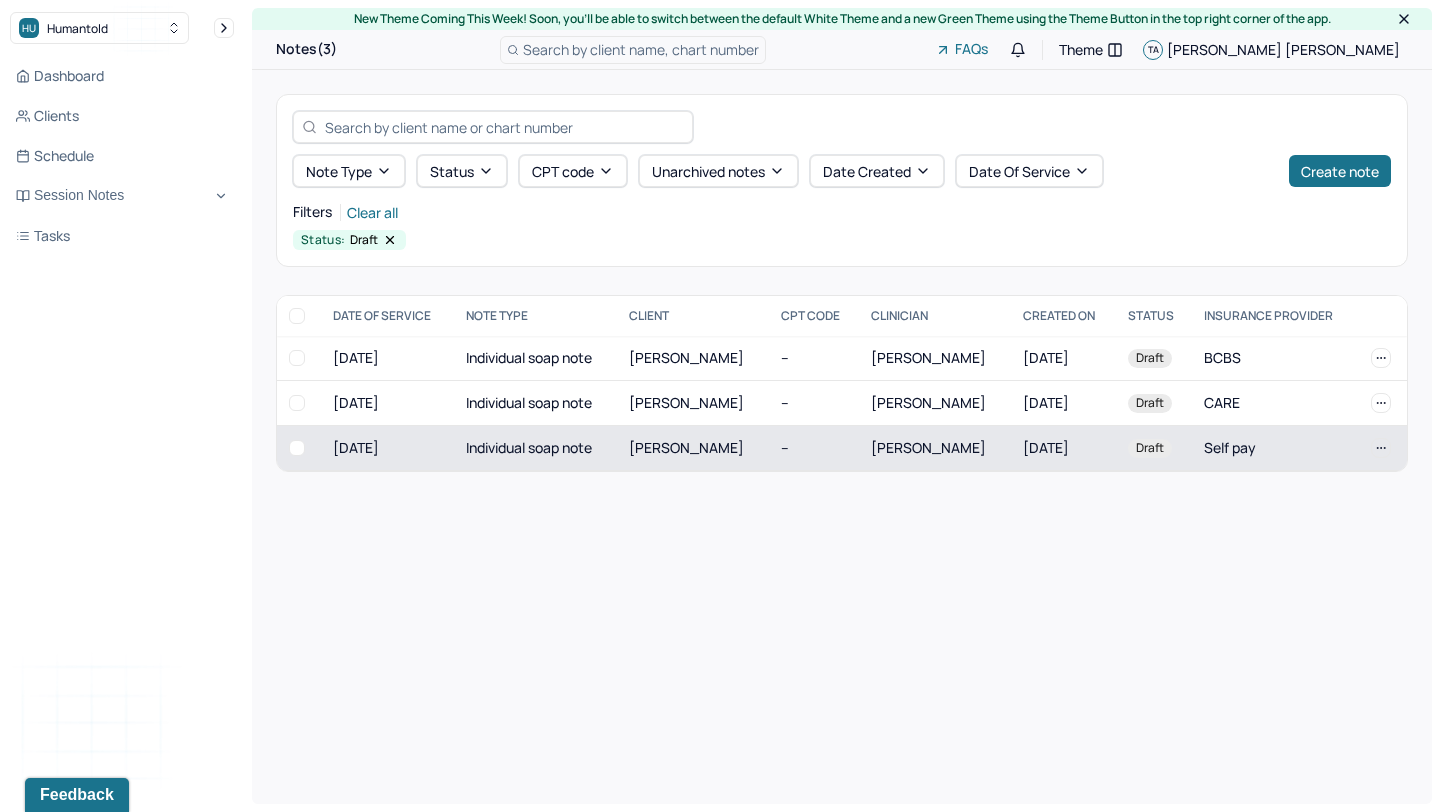 click on "[PERSON_NAME]" at bounding box center [693, 448] 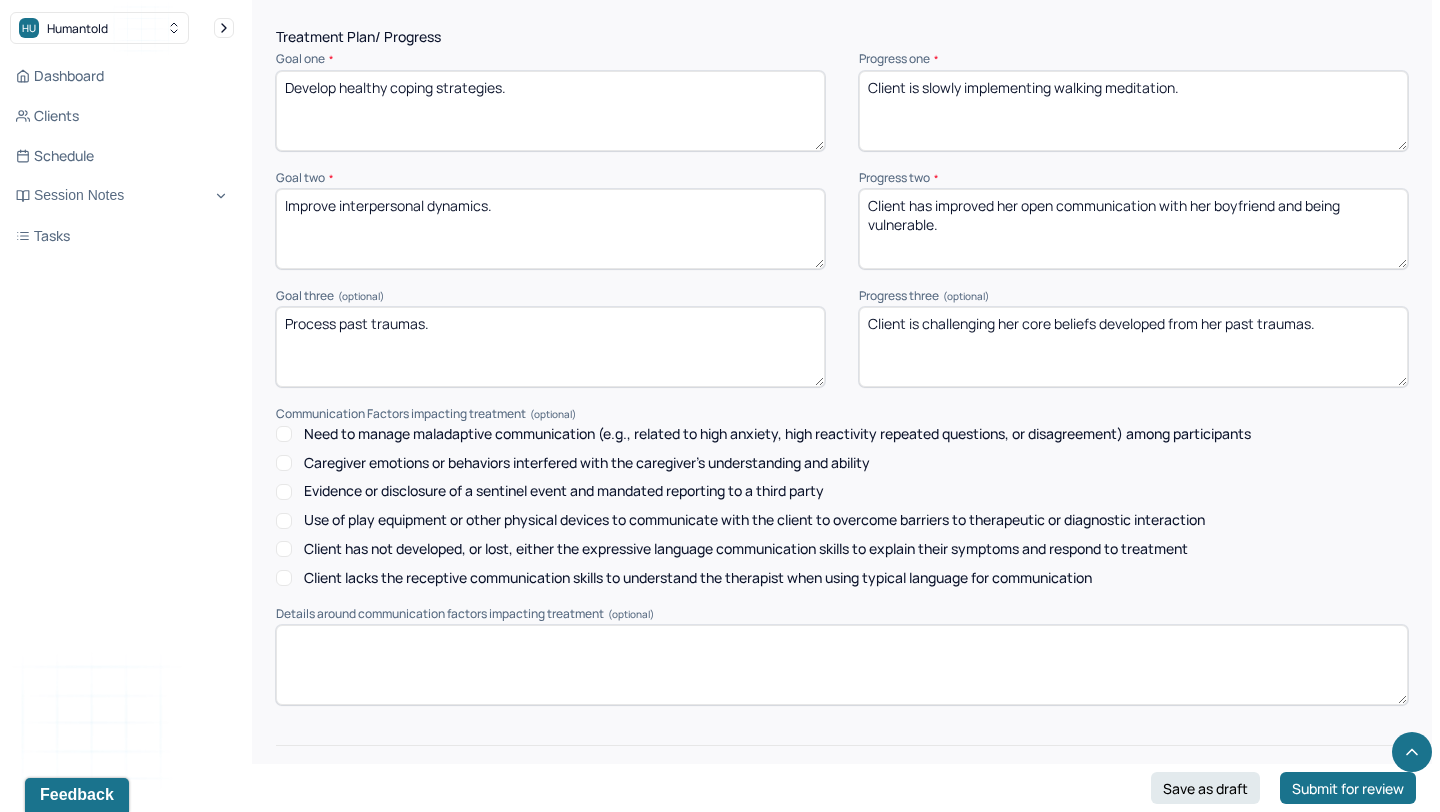 scroll, scrollTop: 2783, scrollLeft: 0, axis: vertical 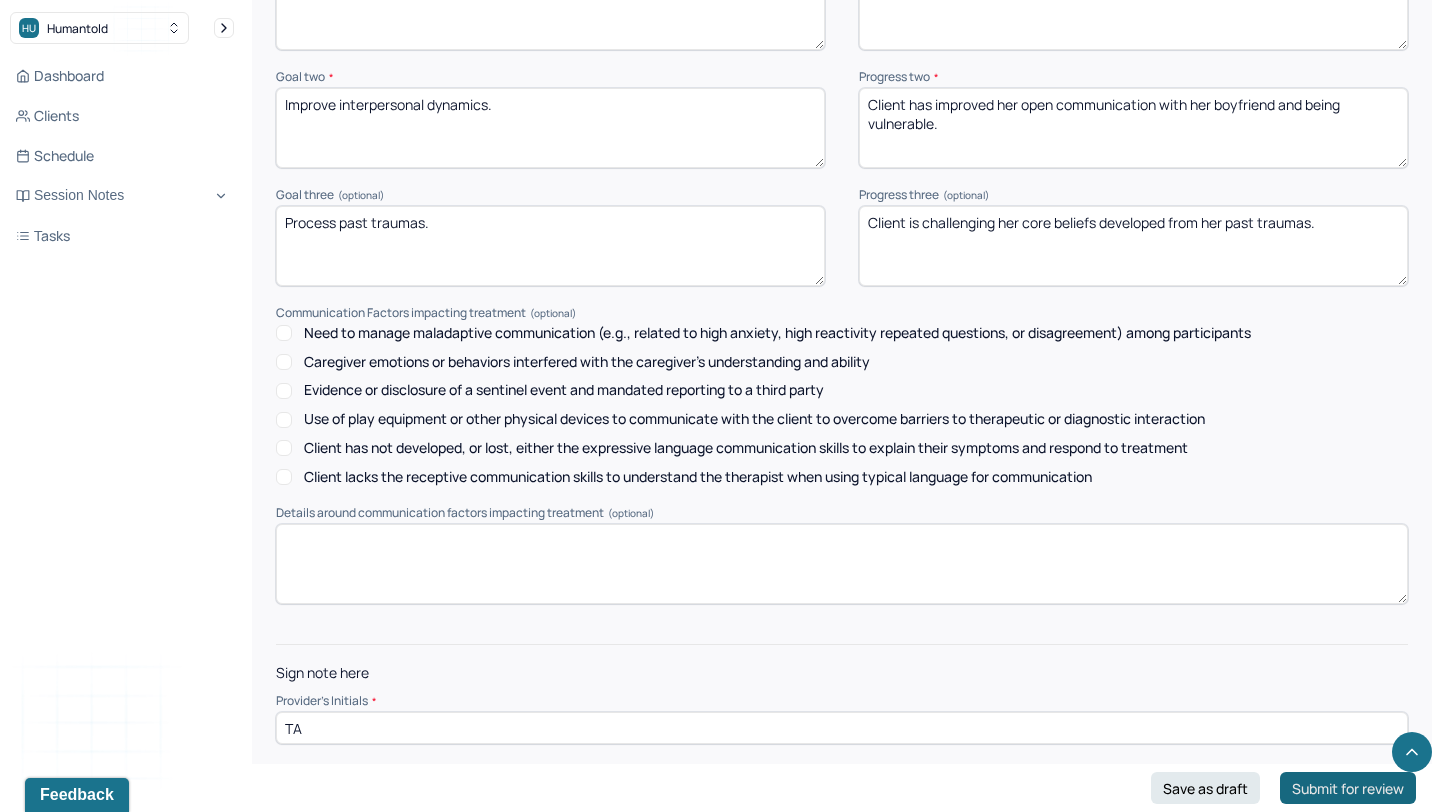 click on "Submit for review" at bounding box center (1348, 788) 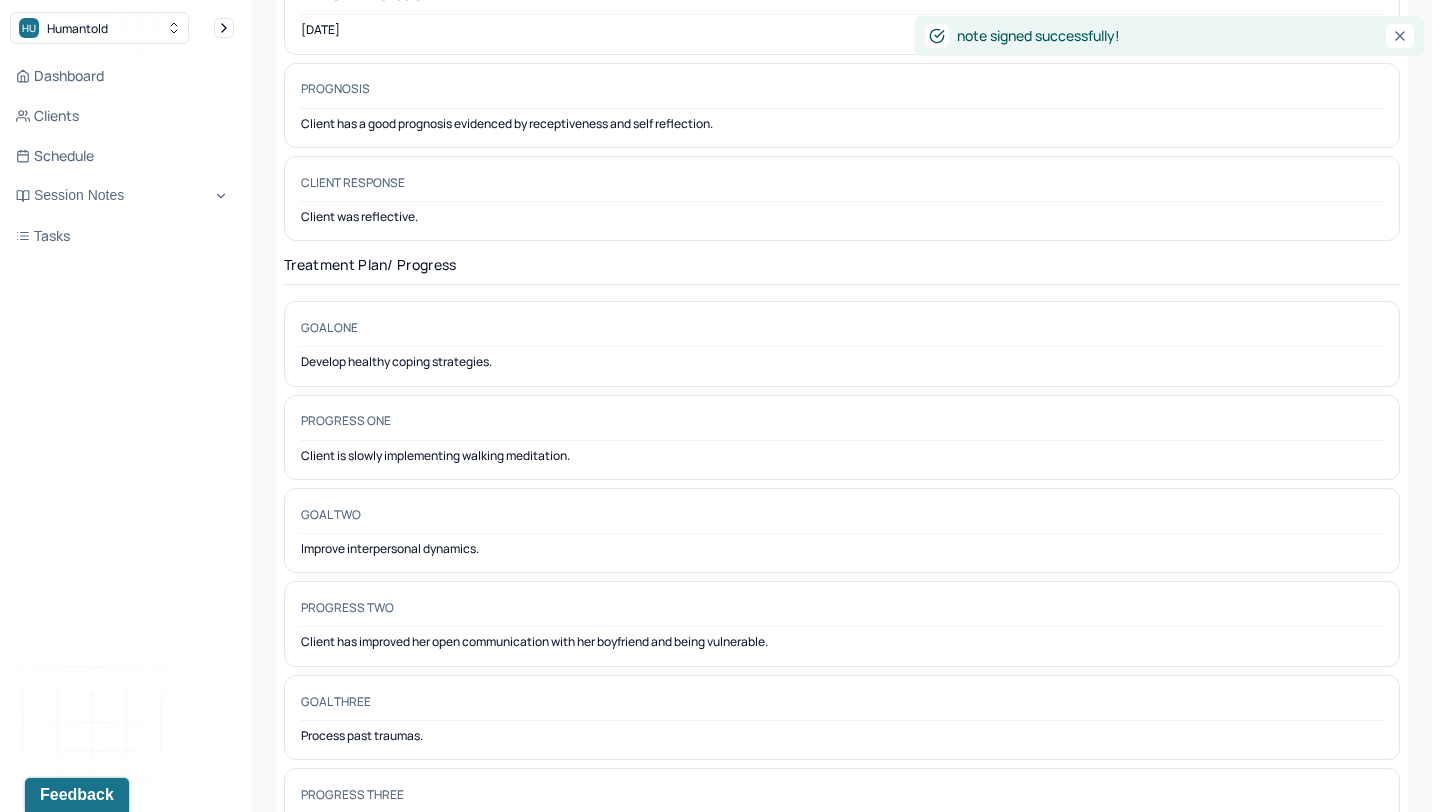 scroll, scrollTop: 0, scrollLeft: 0, axis: both 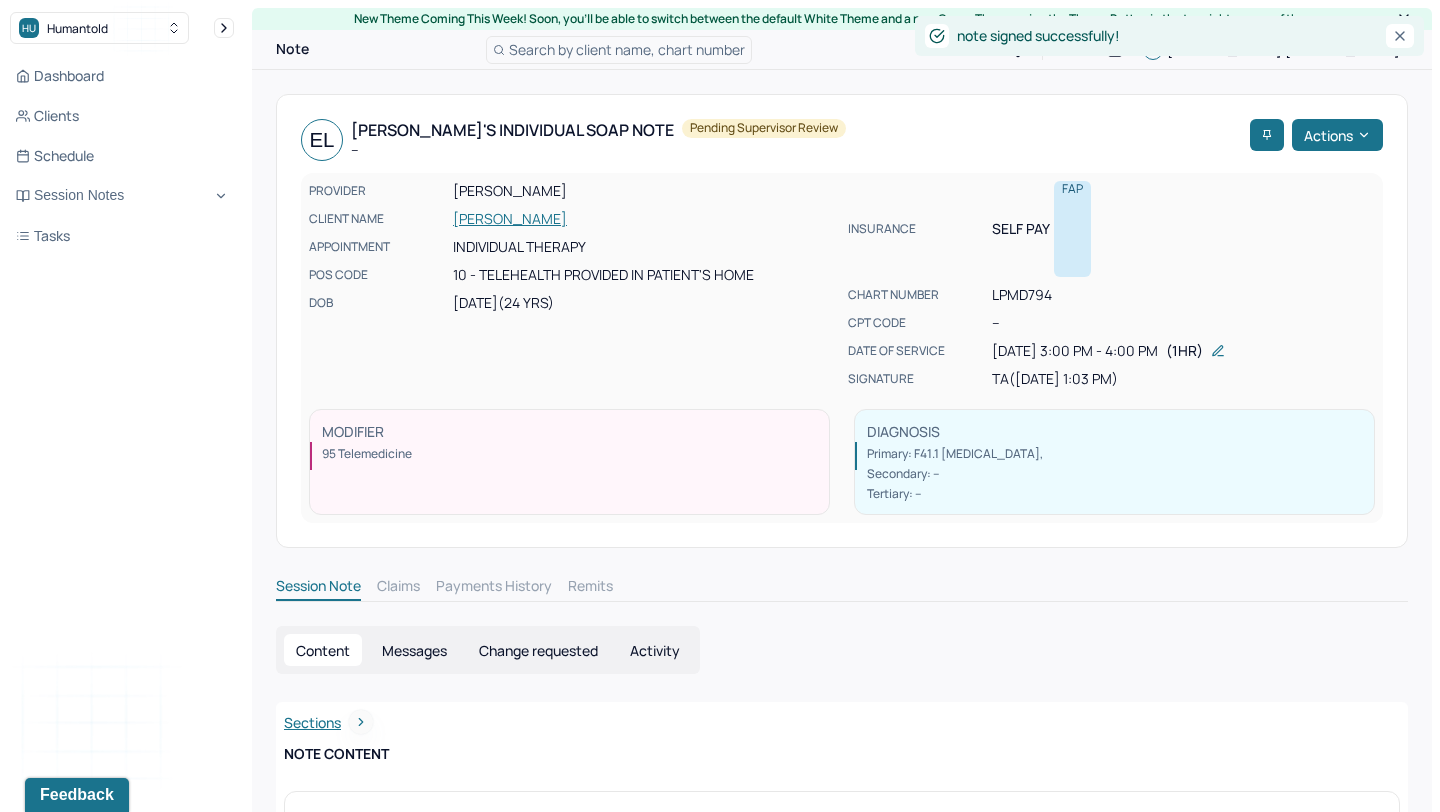 click on "Dashboard Clients Schedule Session Notes Tasks" at bounding box center [122, 156] 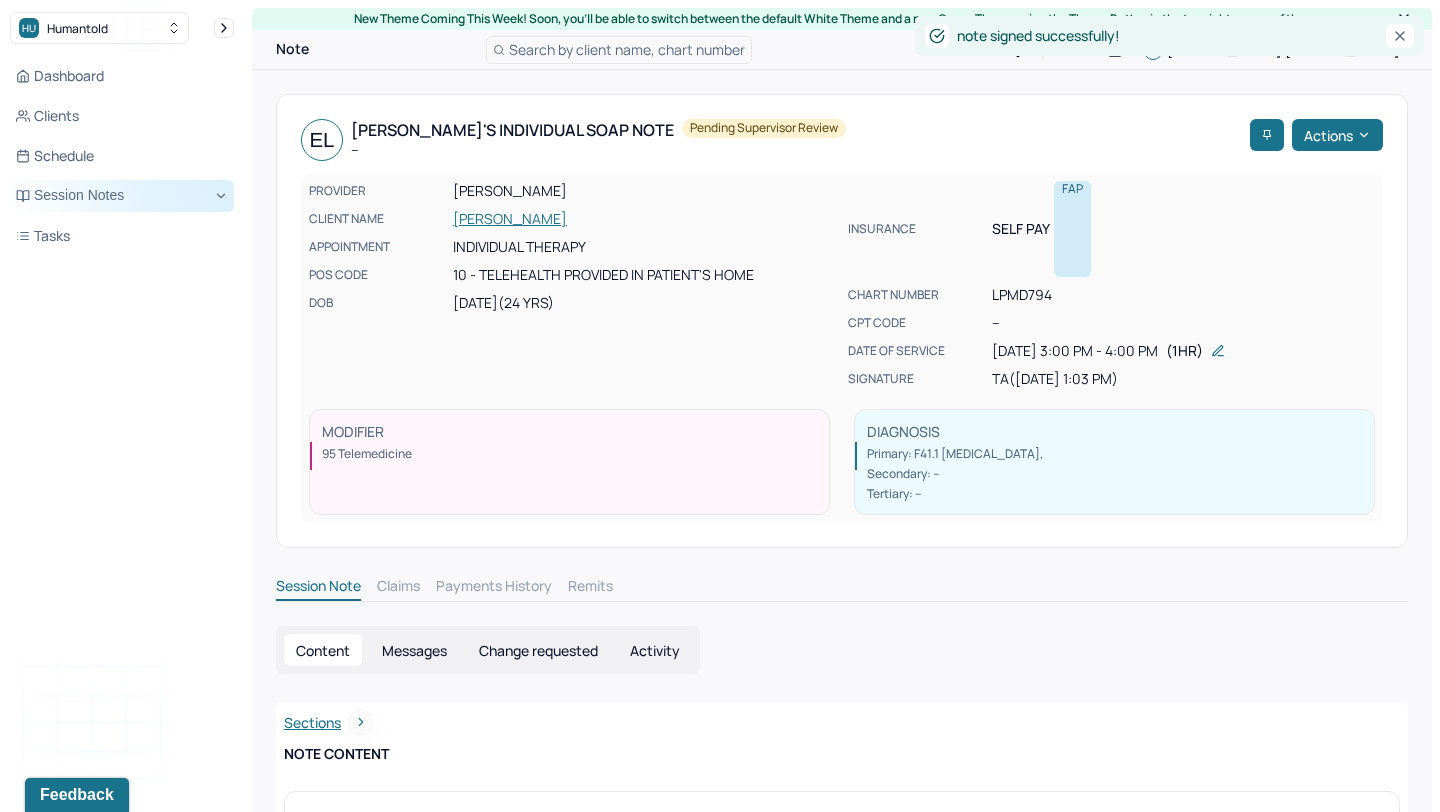 click on "Session Notes" at bounding box center (122, 196) 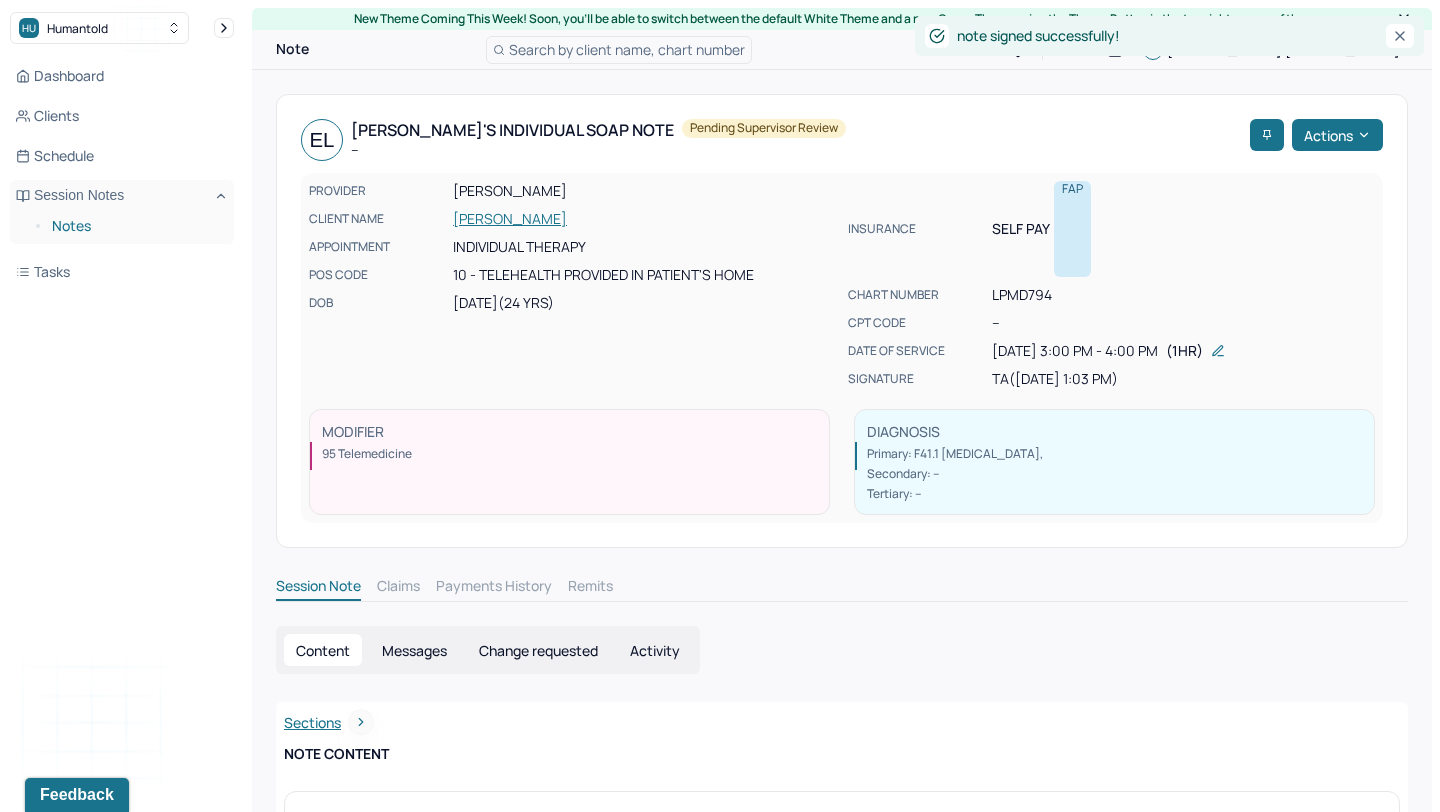 click on "Notes" at bounding box center [135, 226] 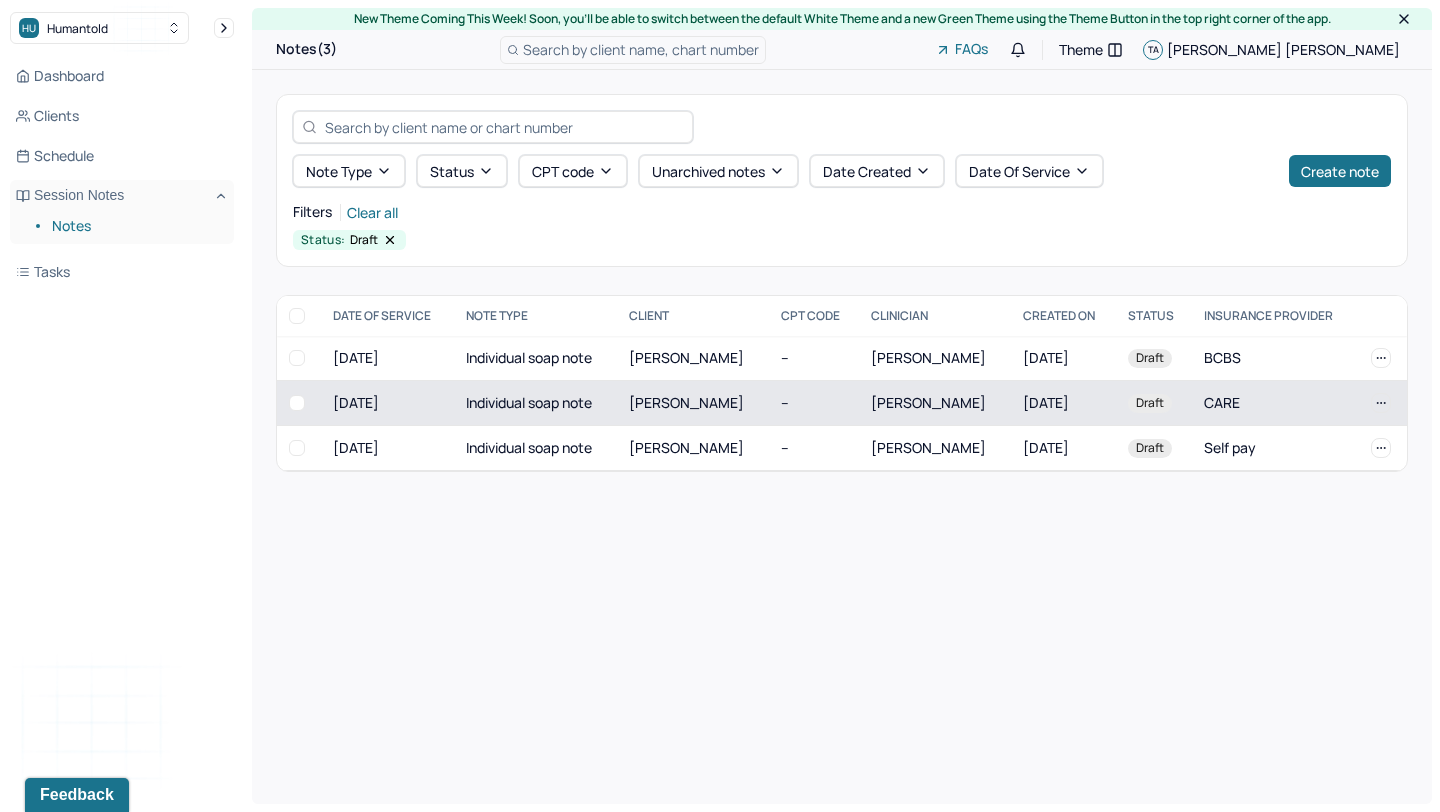 click on "[PERSON_NAME]" at bounding box center [693, 403] 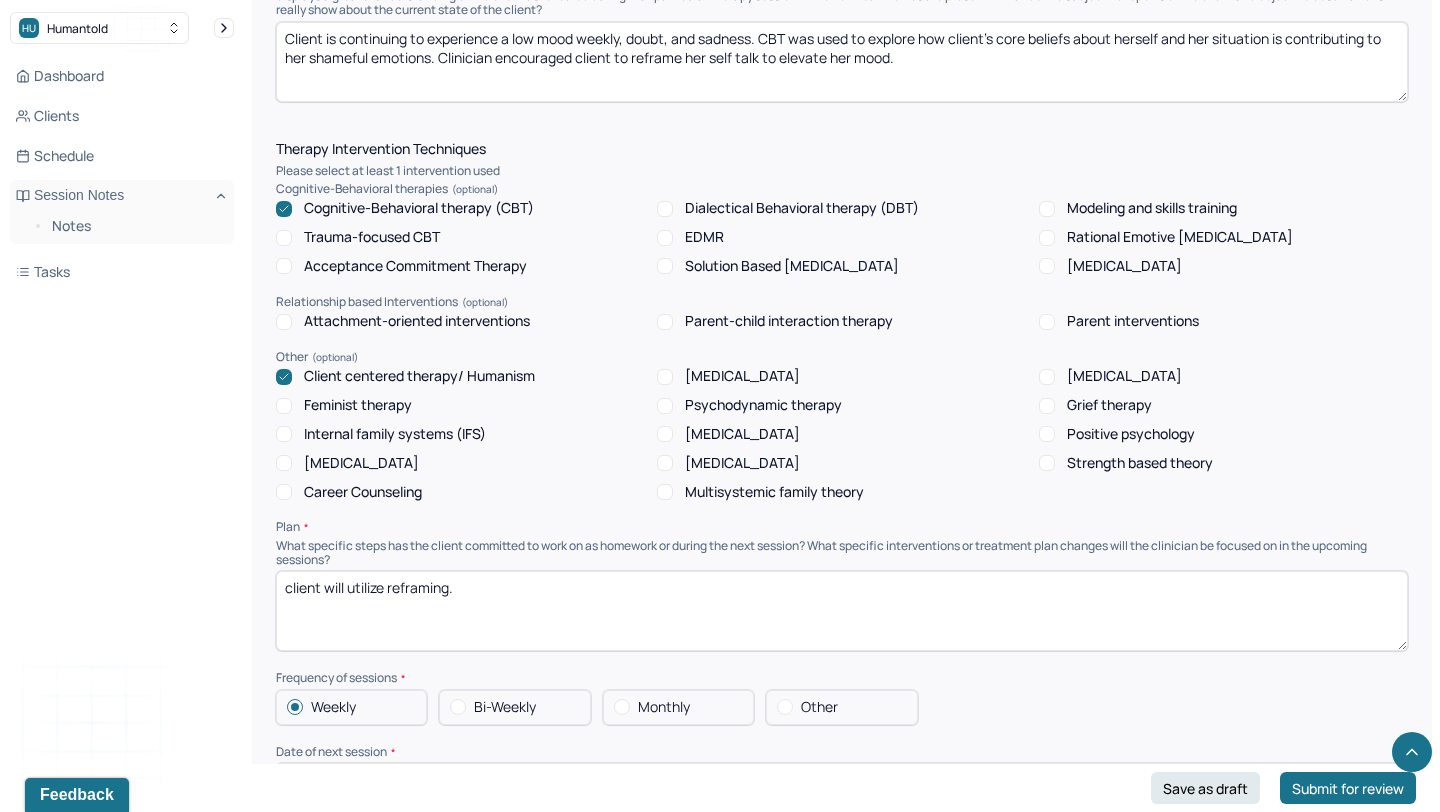 scroll, scrollTop: 1412, scrollLeft: 0, axis: vertical 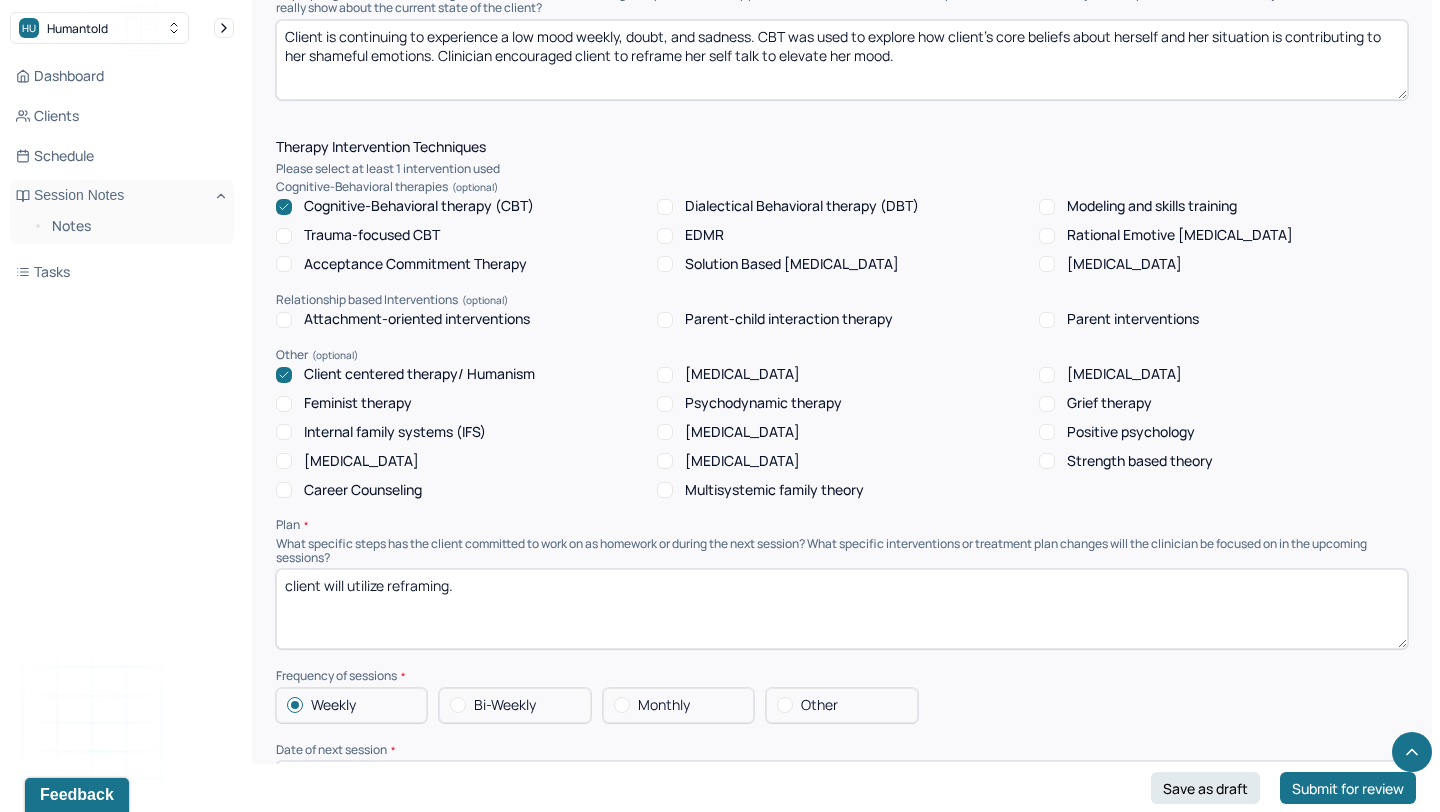 click on "[MEDICAL_DATA]" at bounding box center [1124, 264] 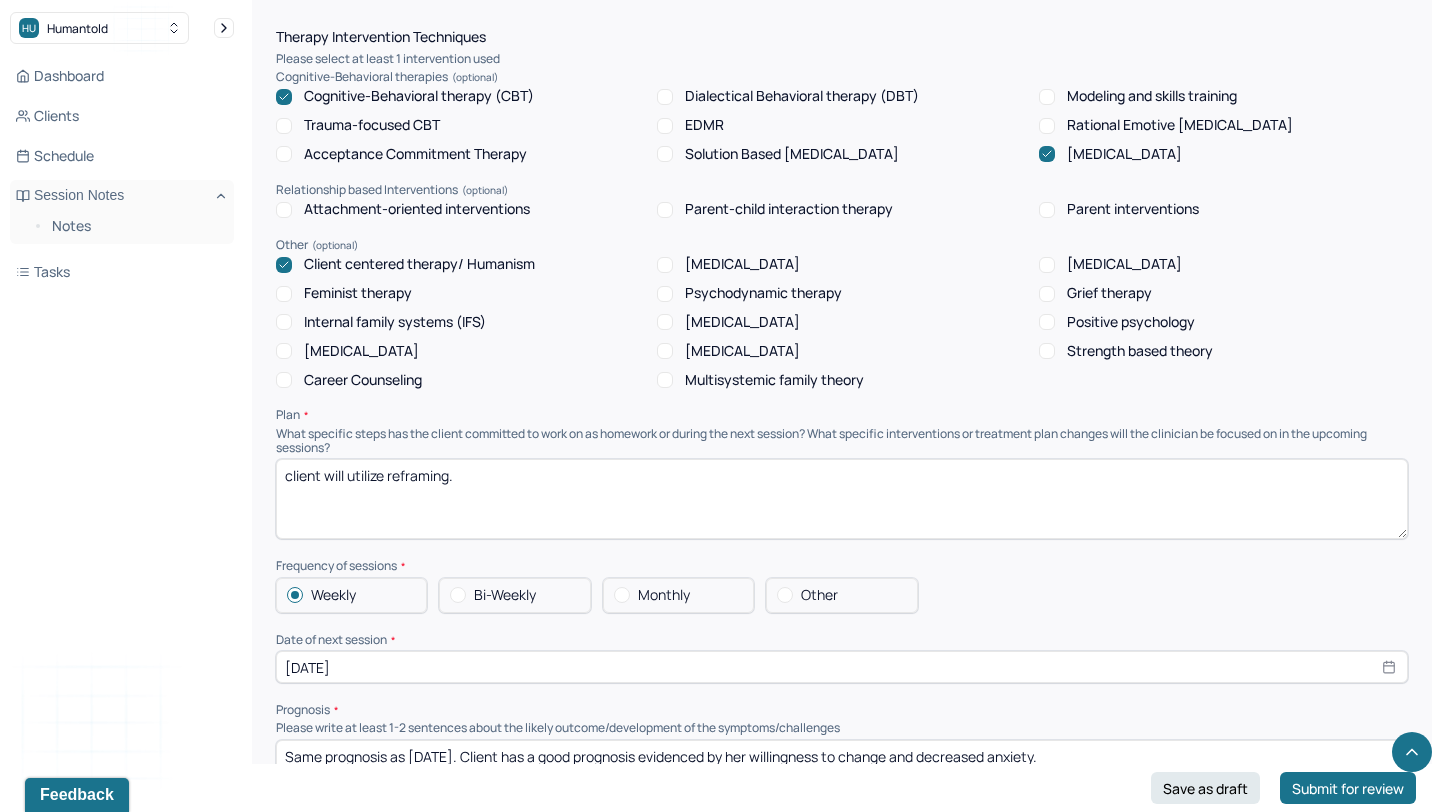 scroll, scrollTop: 1582, scrollLeft: 0, axis: vertical 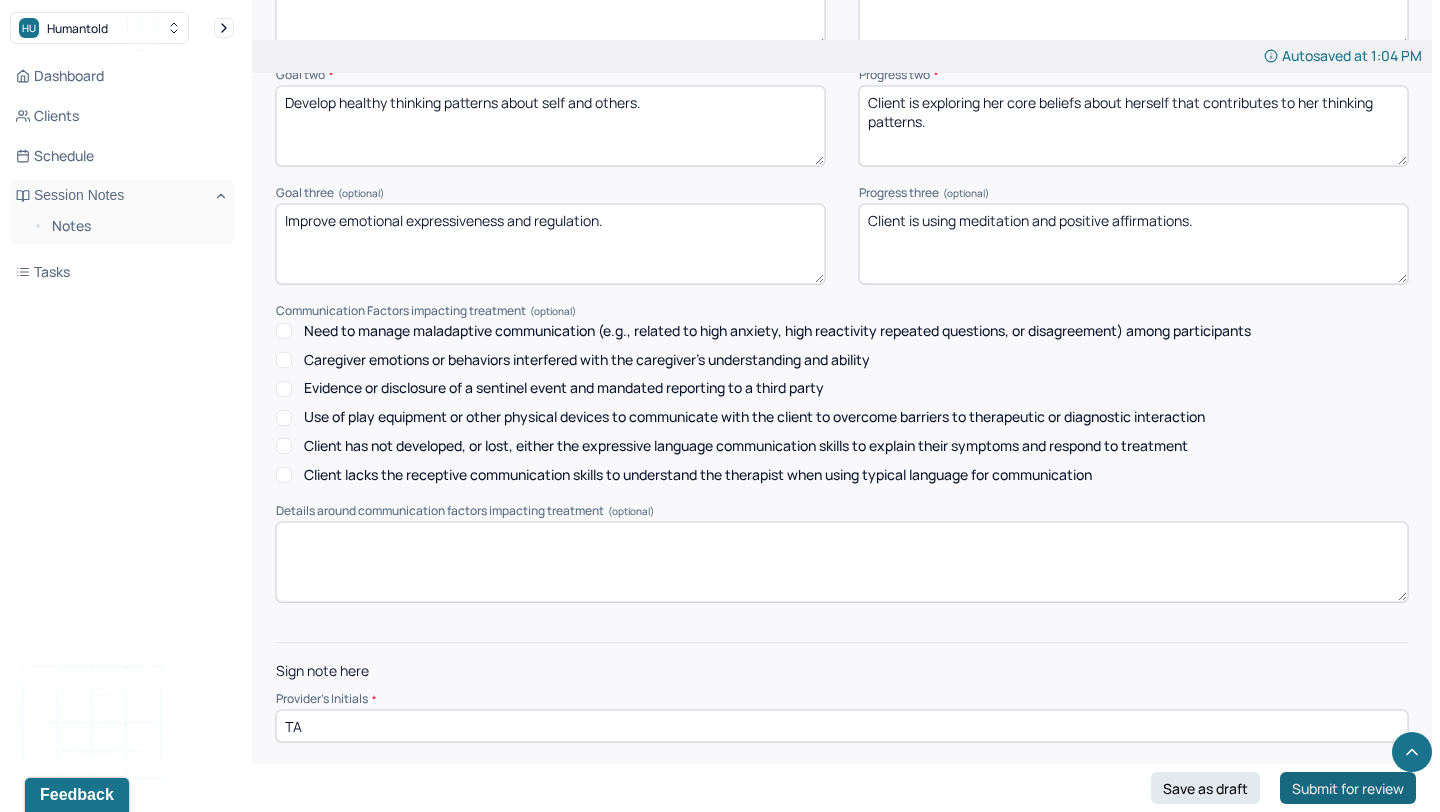 click on "Submit for review" at bounding box center [1348, 788] 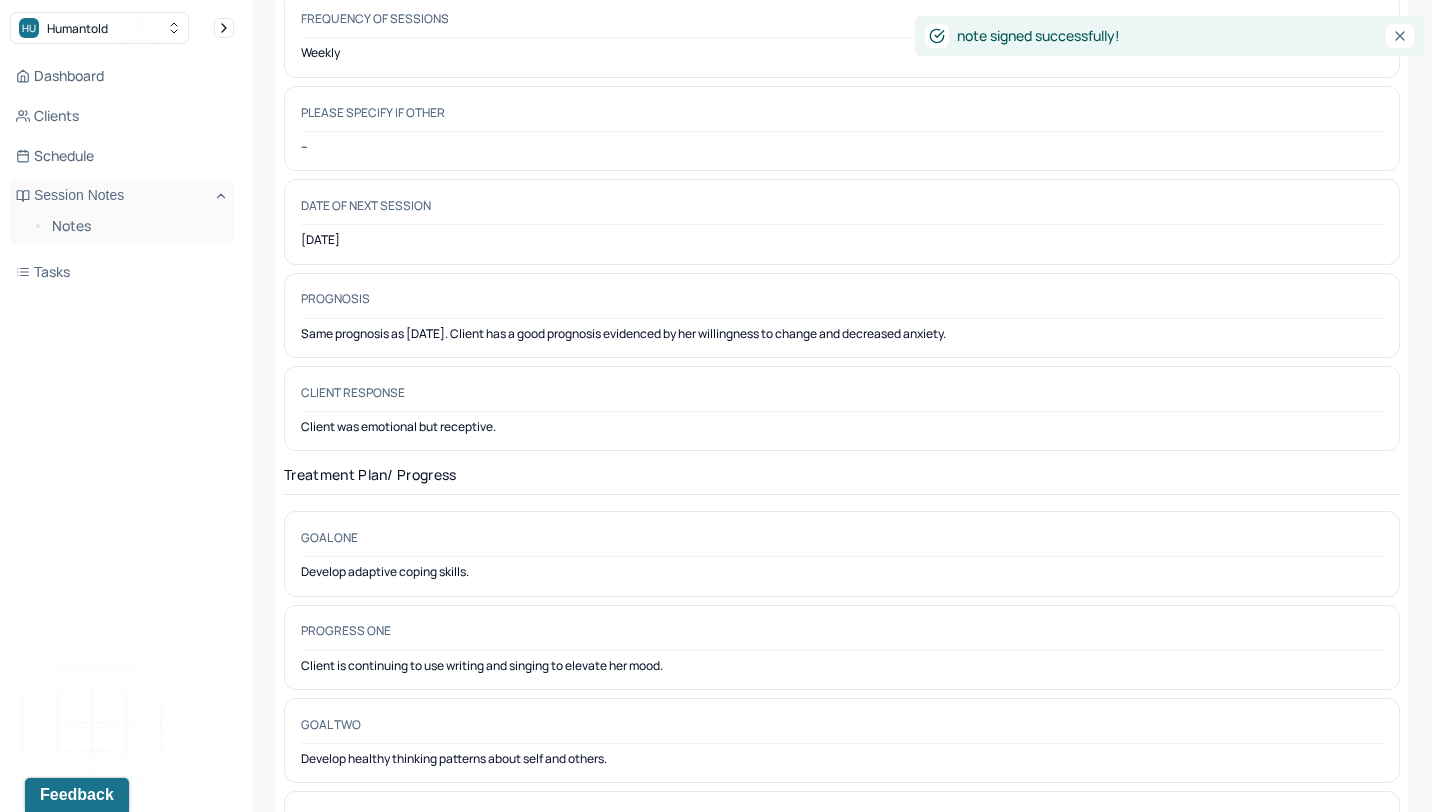 scroll, scrollTop: 0, scrollLeft: 0, axis: both 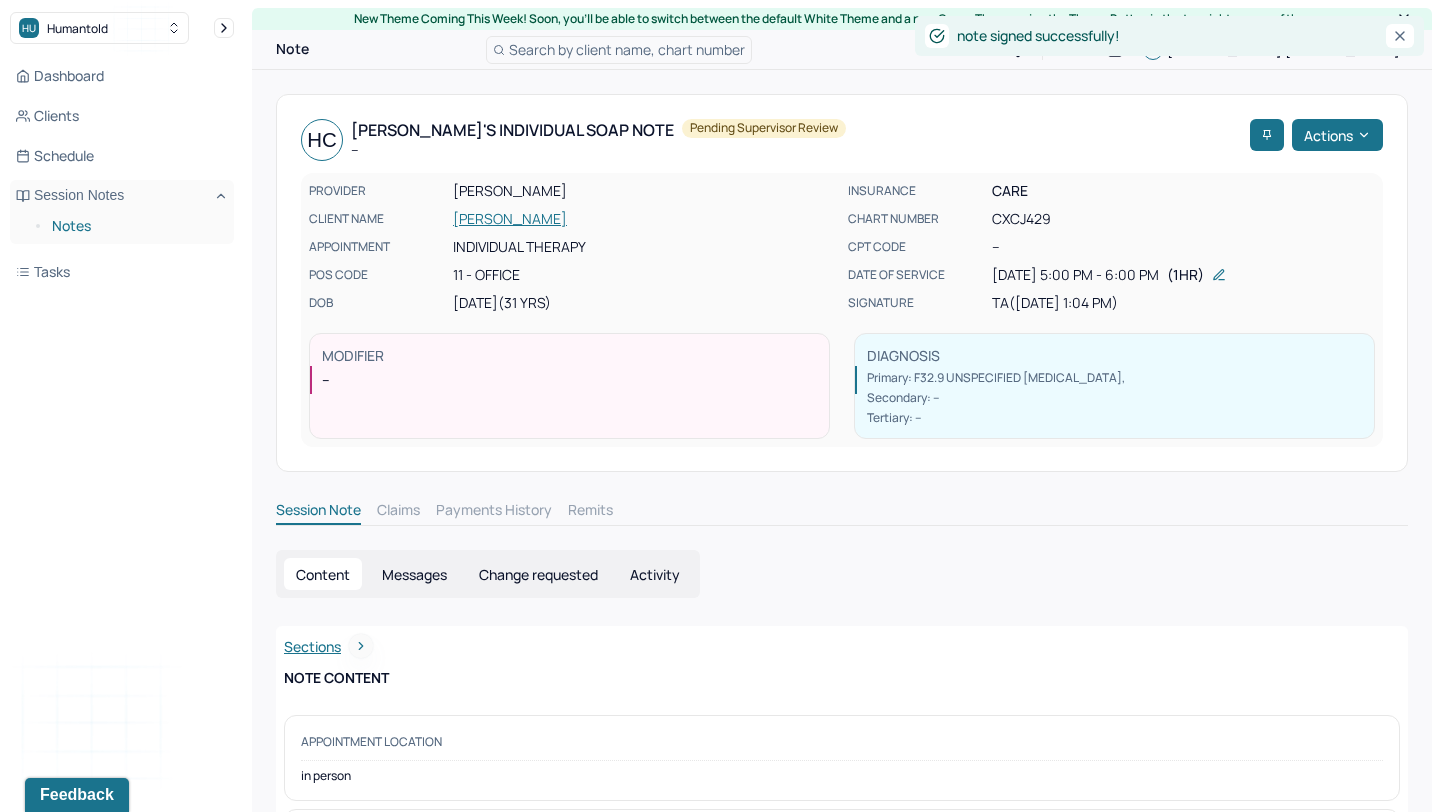 click on "Notes" at bounding box center [135, 226] 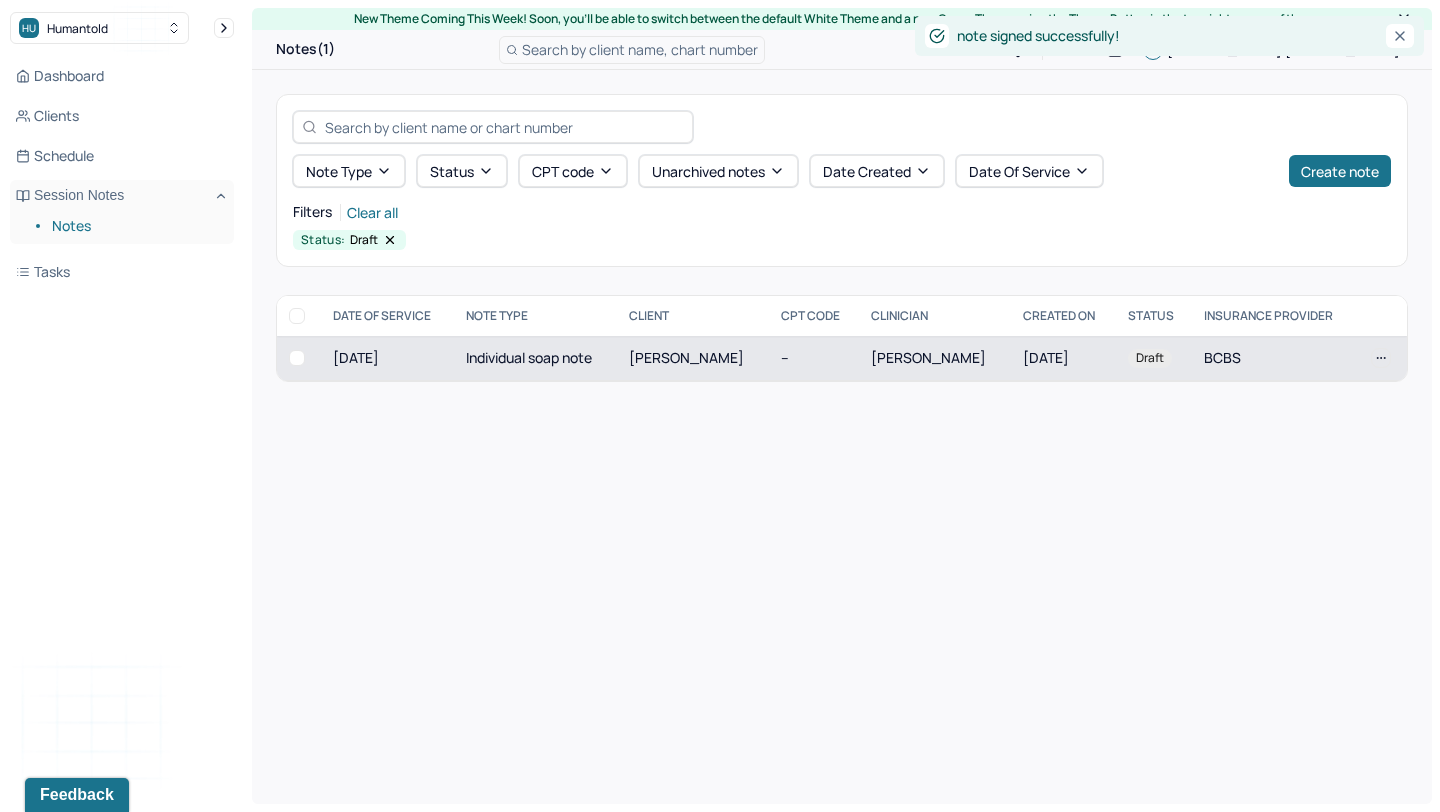 click on "[PERSON_NAME]" at bounding box center [693, 358] 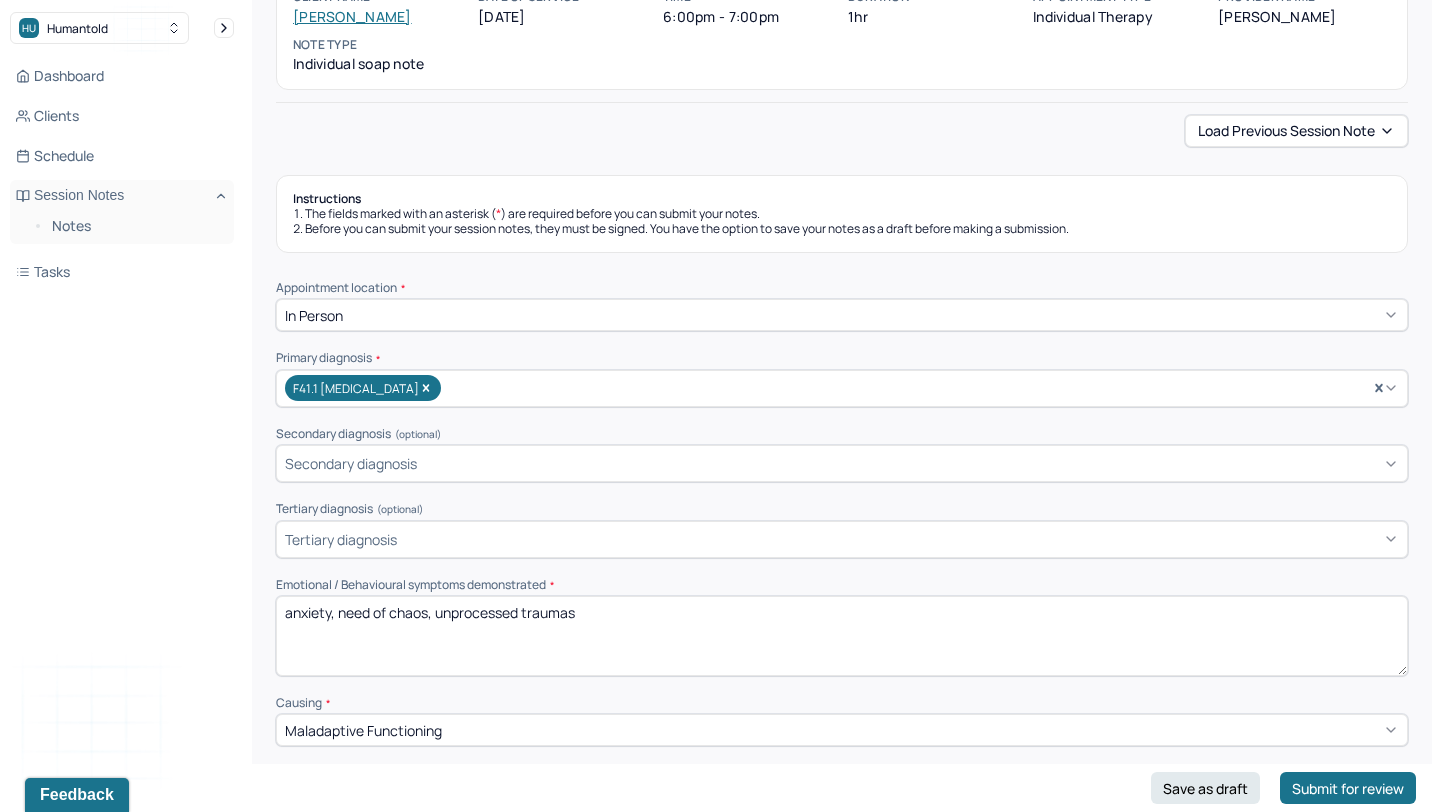 scroll, scrollTop: 0, scrollLeft: 0, axis: both 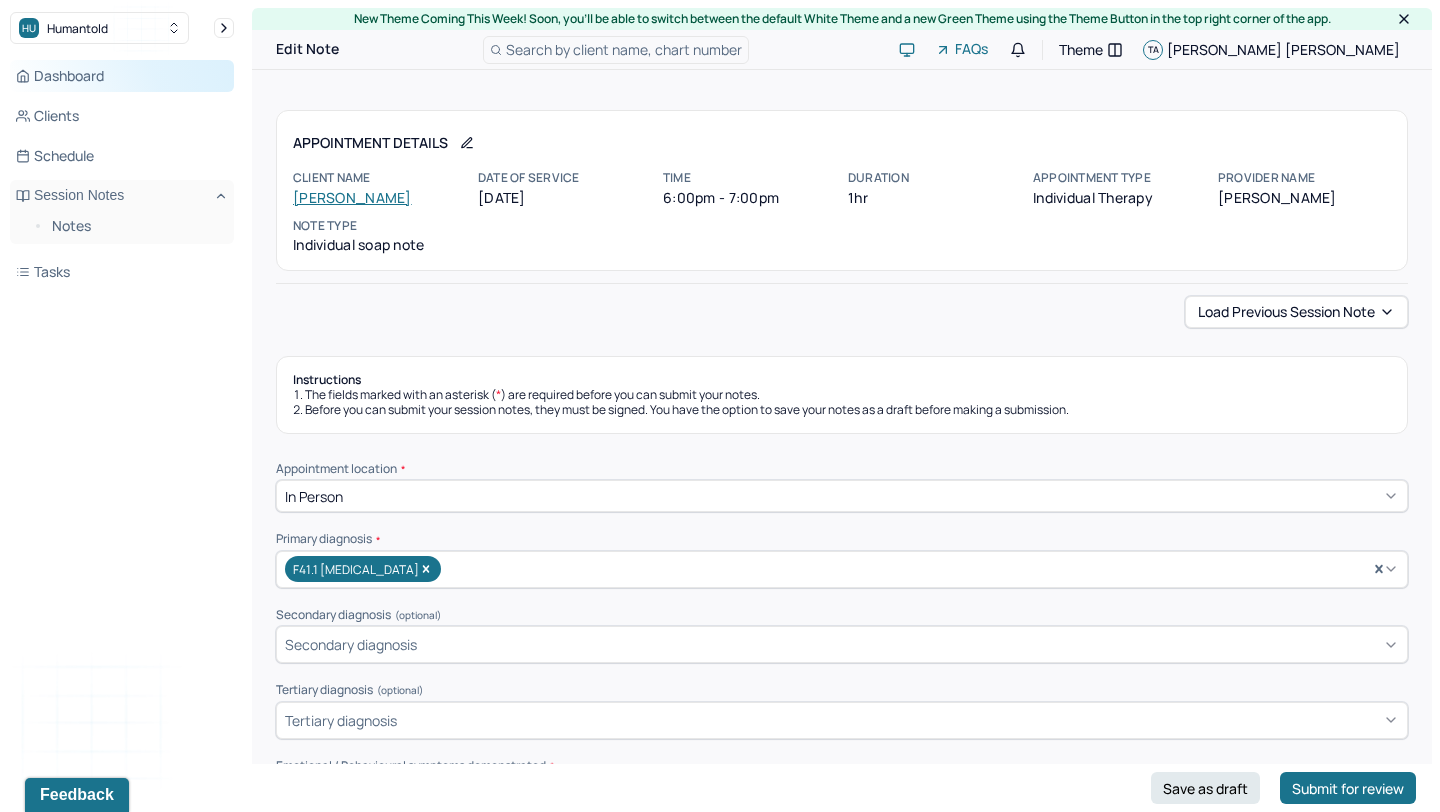 click on "Dashboard" at bounding box center [122, 76] 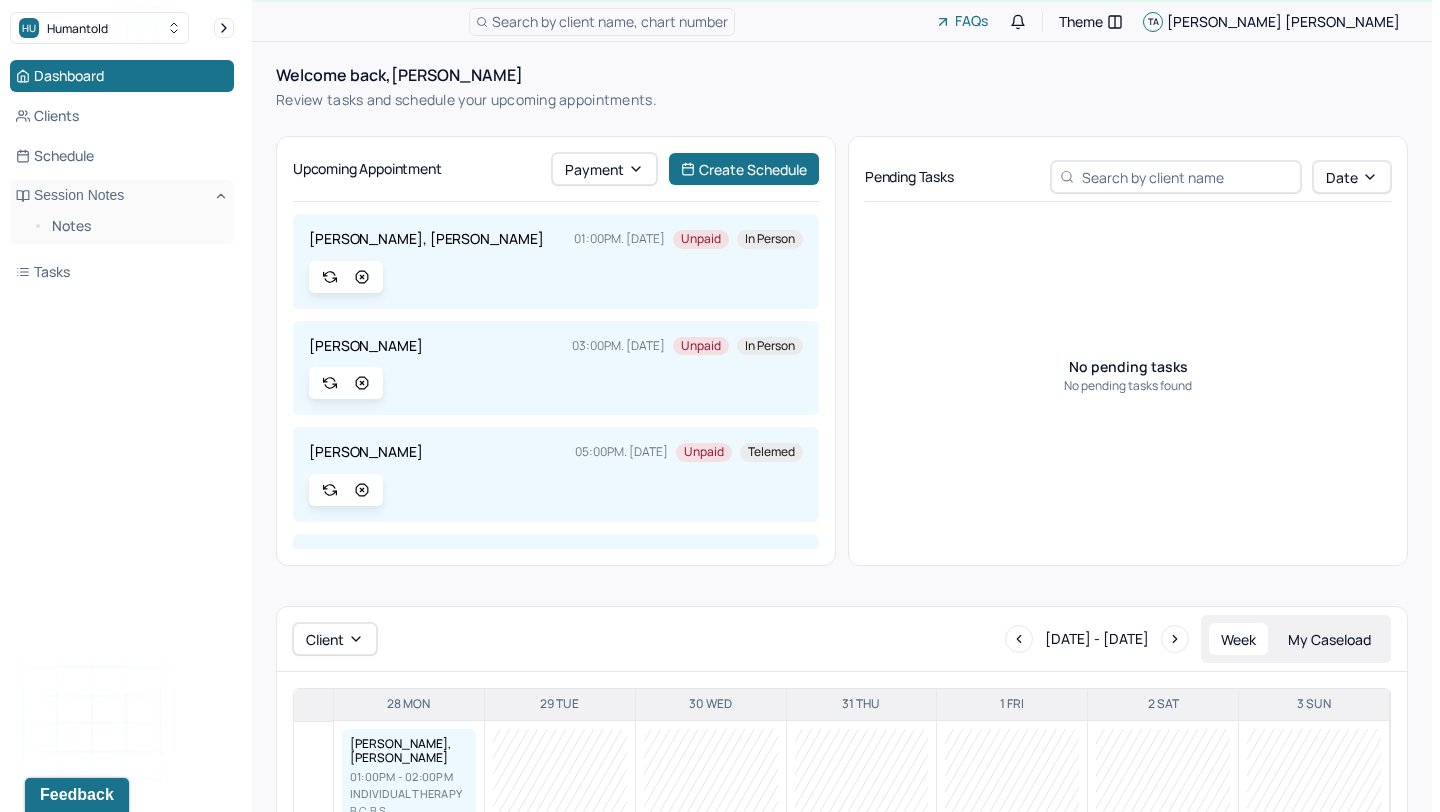scroll, scrollTop: 35, scrollLeft: 0, axis: vertical 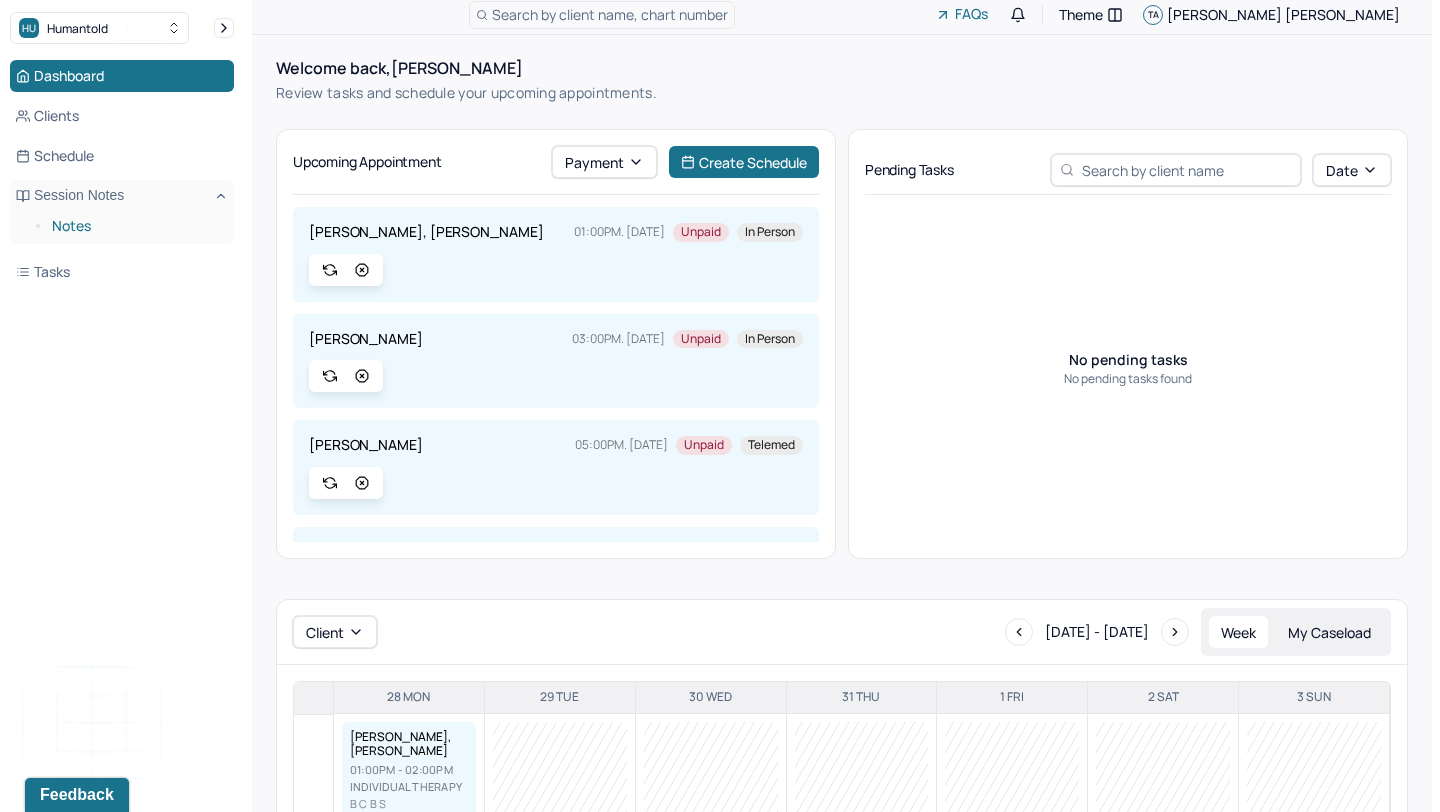 click on "Notes" at bounding box center [135, 226] 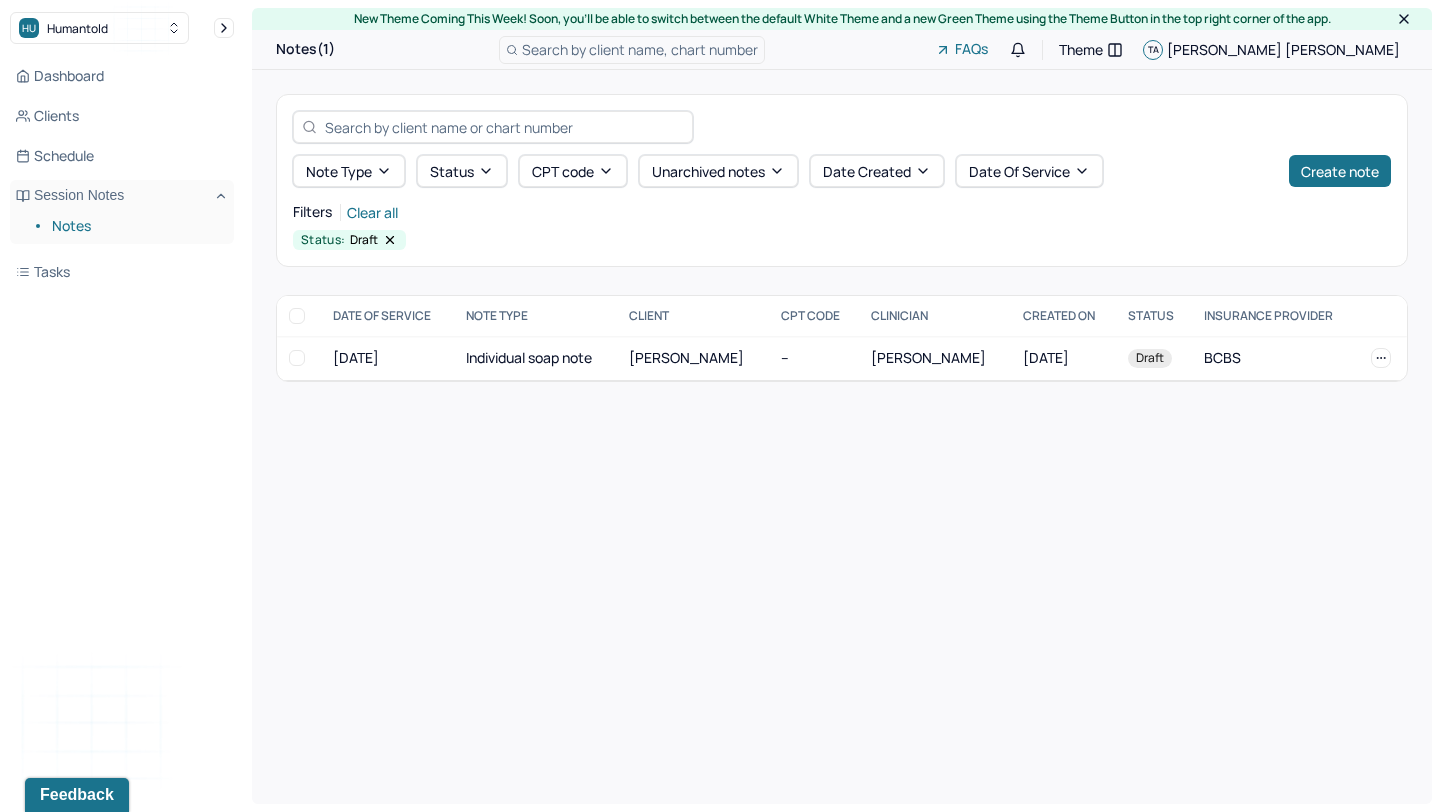 click 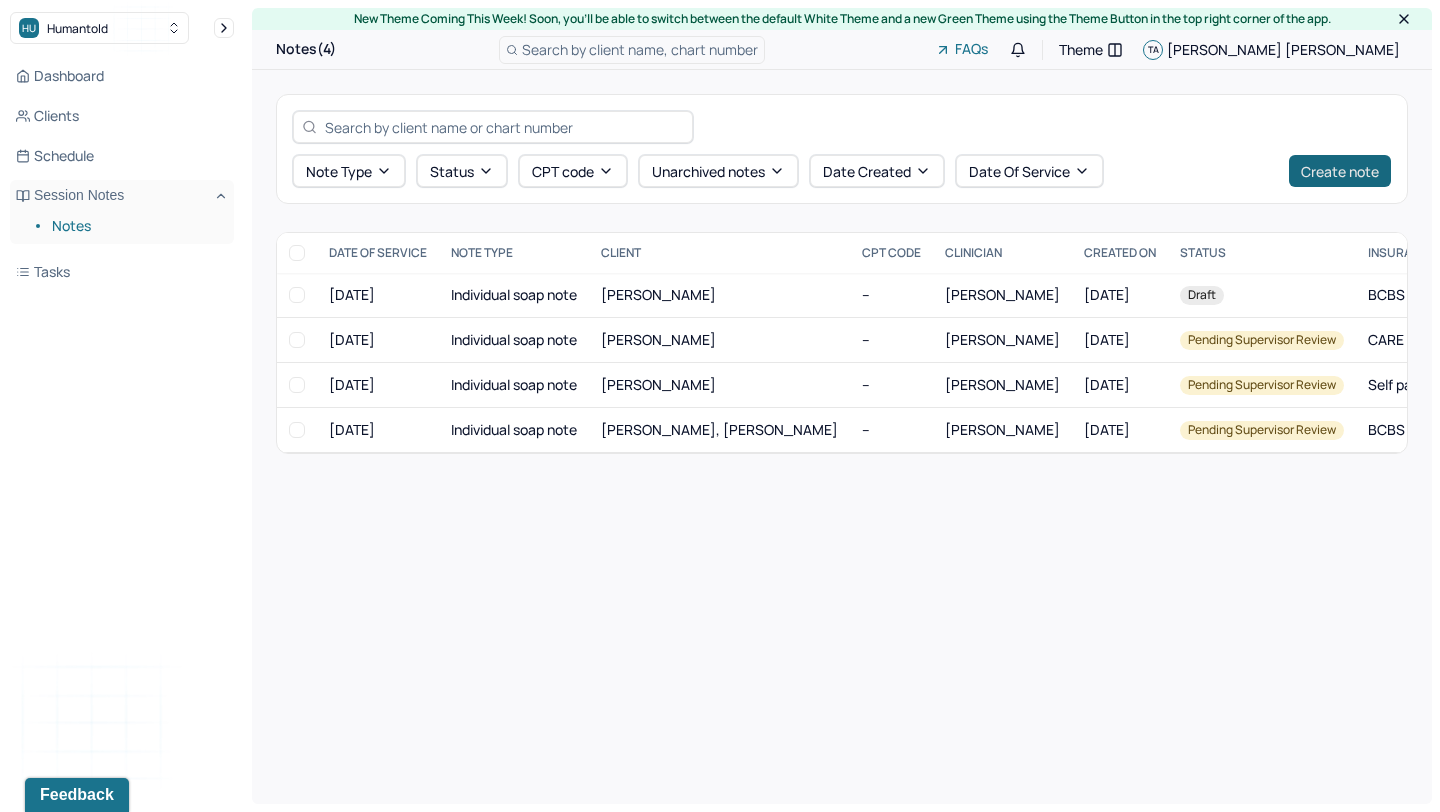 click on "Create note" at bounding box center [1340, 171] 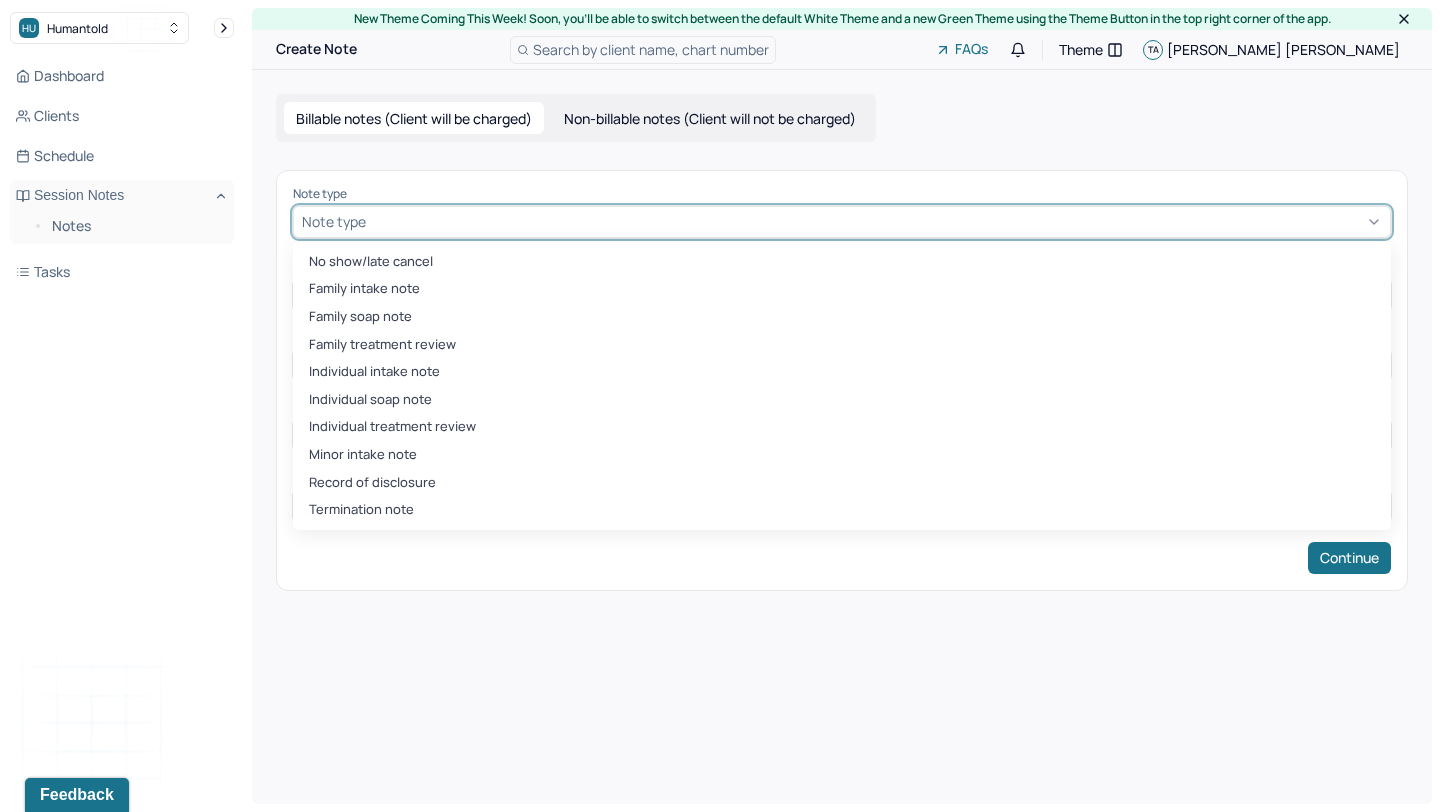 click at bounding box center (876, 221) 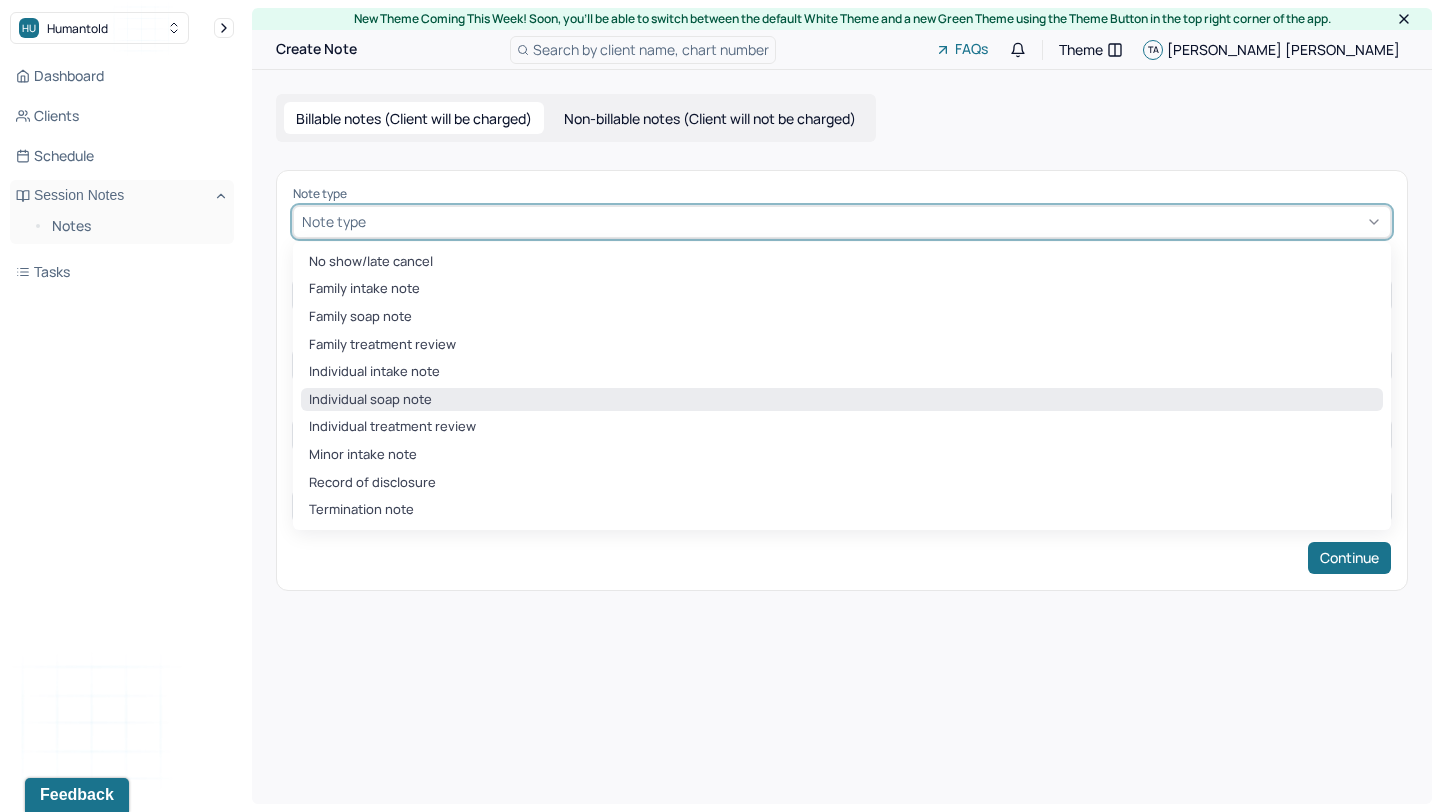 click on "Individual soap note" at bounding box center [842, 400] 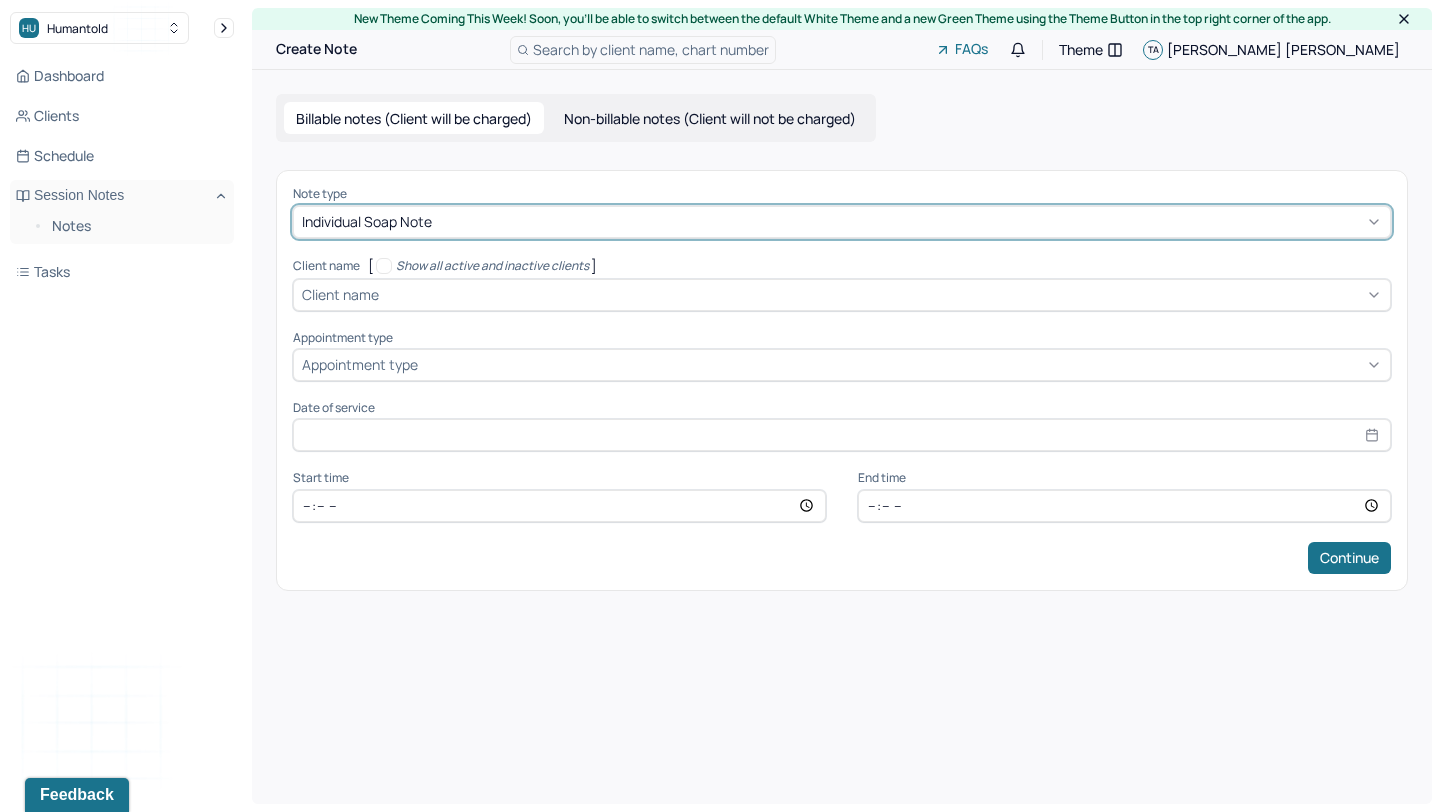 click at bounding box center [882, 294] 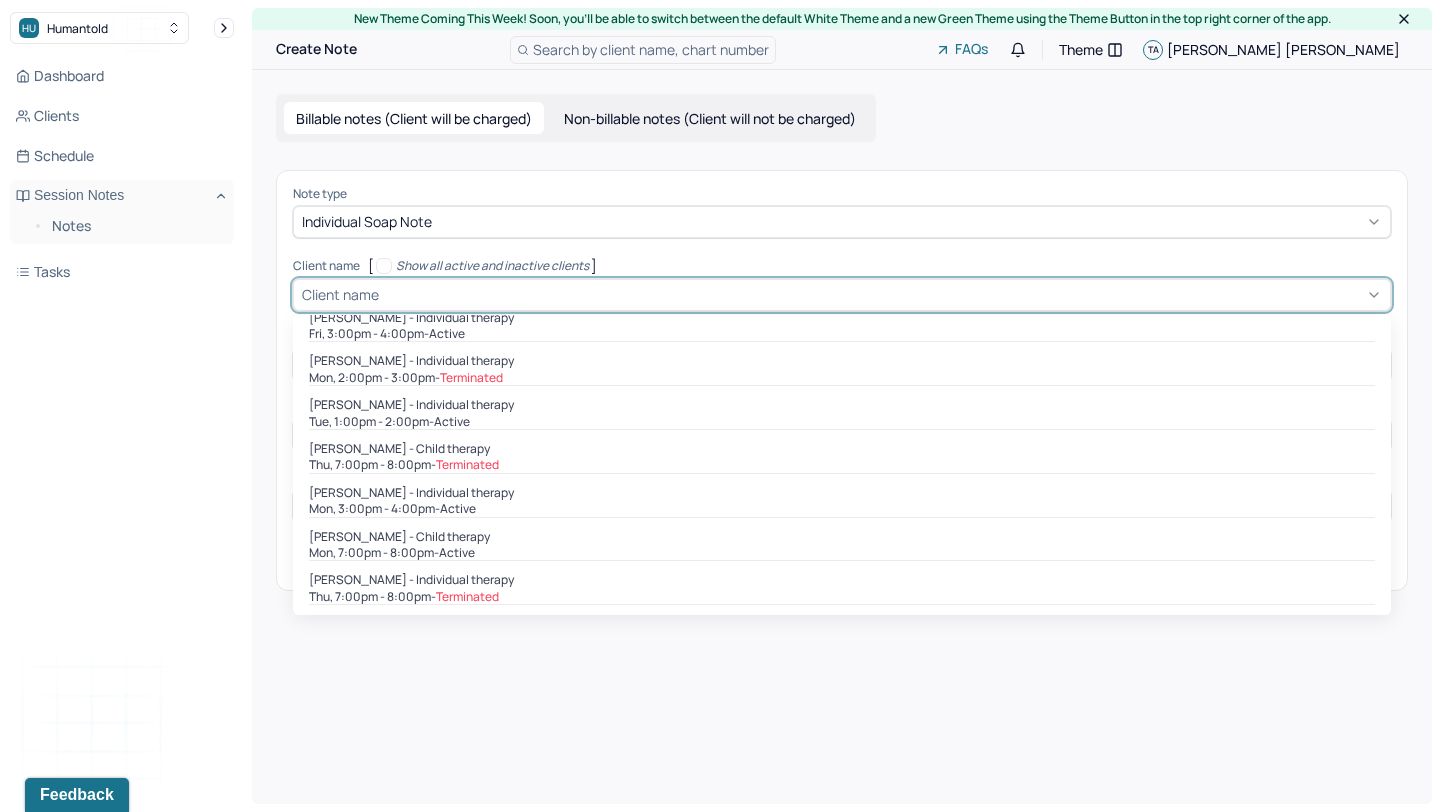 scroll, scrollTop: 411, scrollLeft: 0, axis: vertical 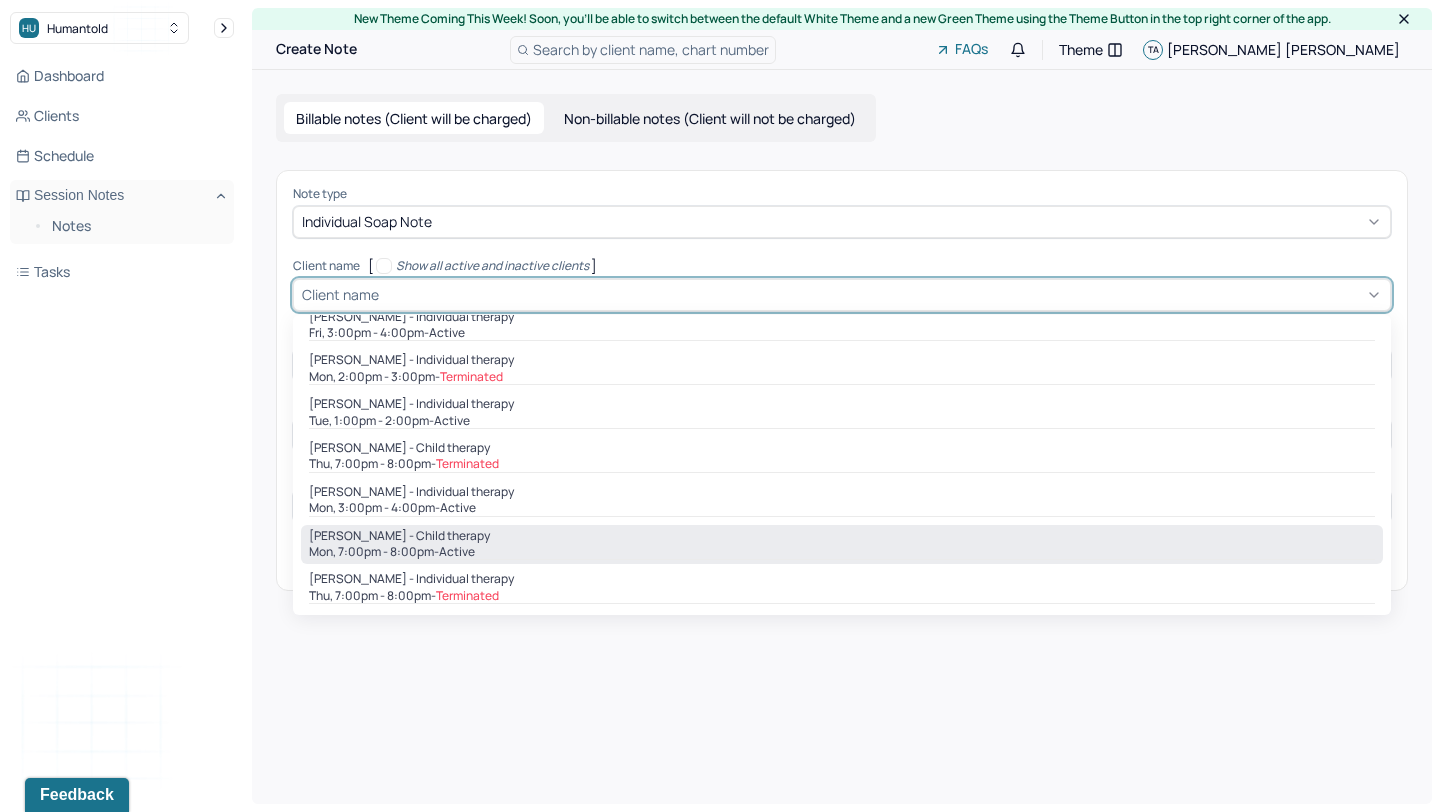 click on "[PERSON_NAME] - Child therapy" at bounding box center (842, 536) 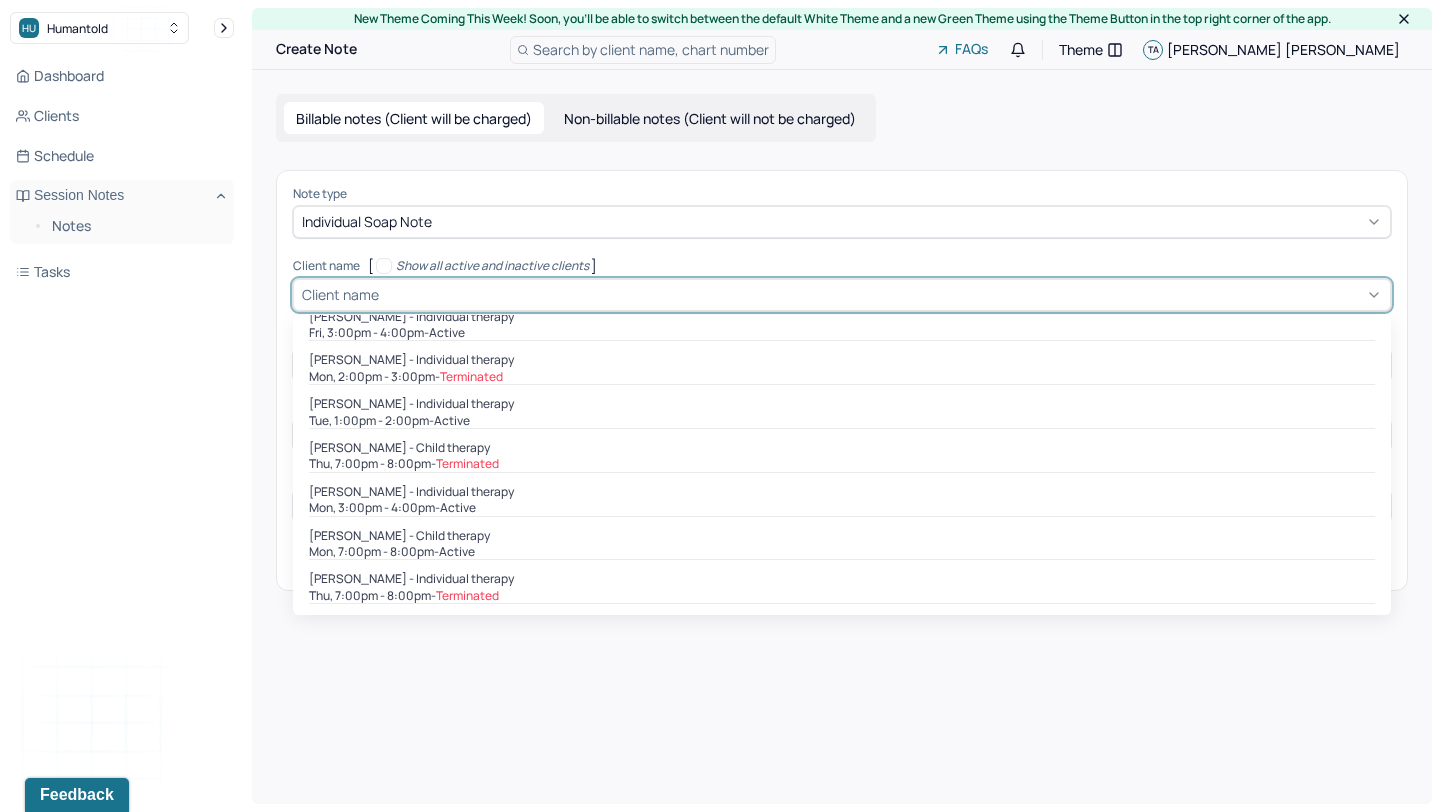 type on "[DATE]" 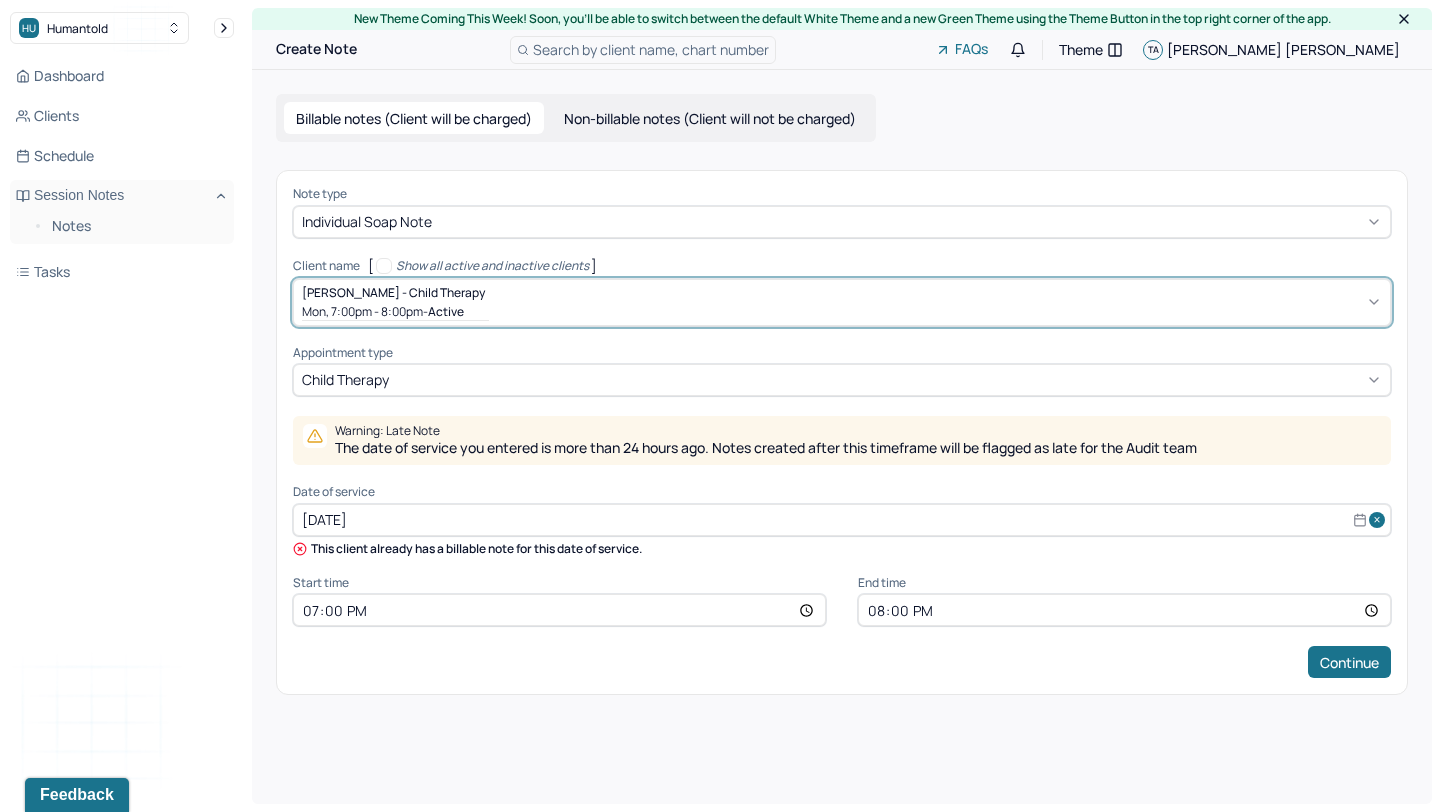 select on "6" 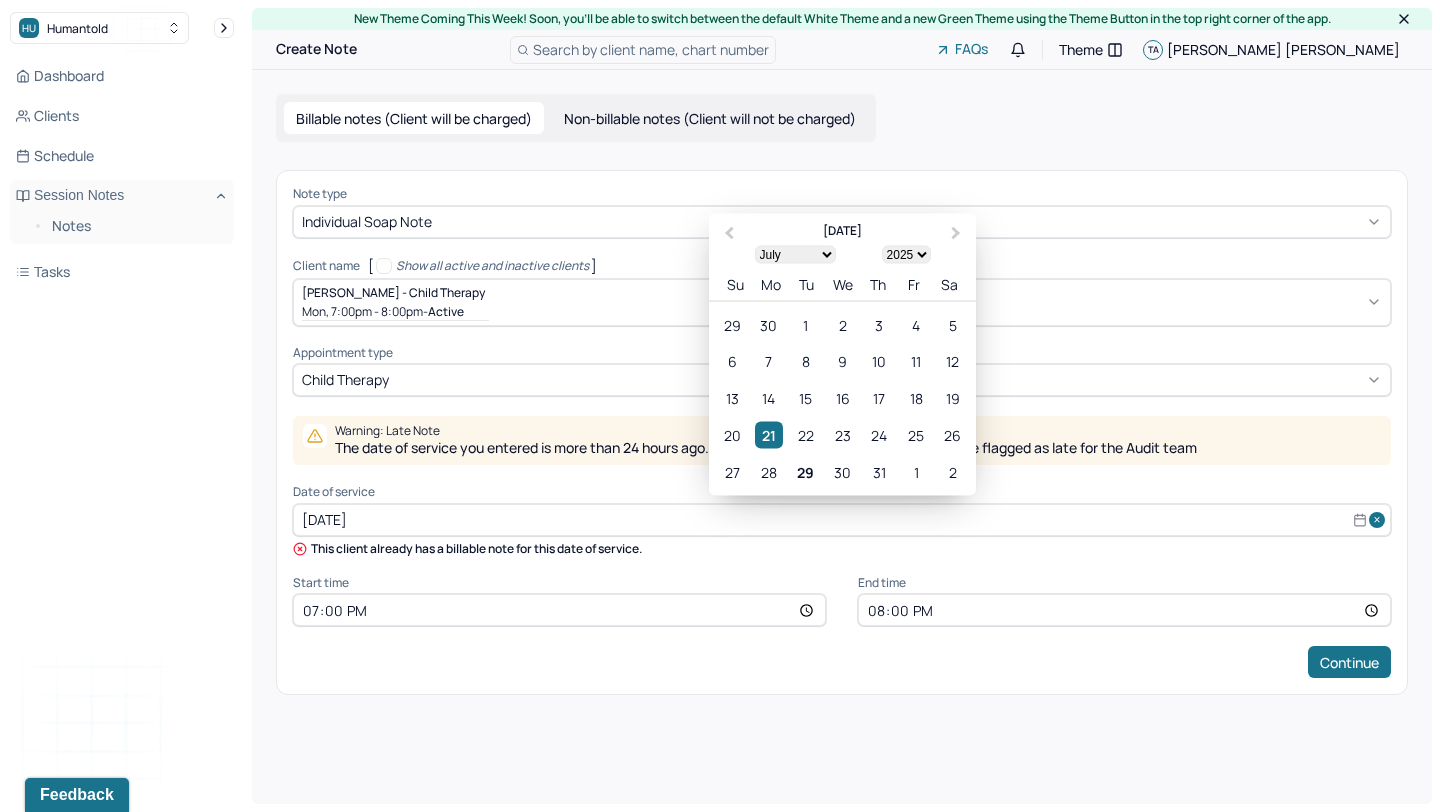 click on "[DATE]" at bounding box center [842, 520] 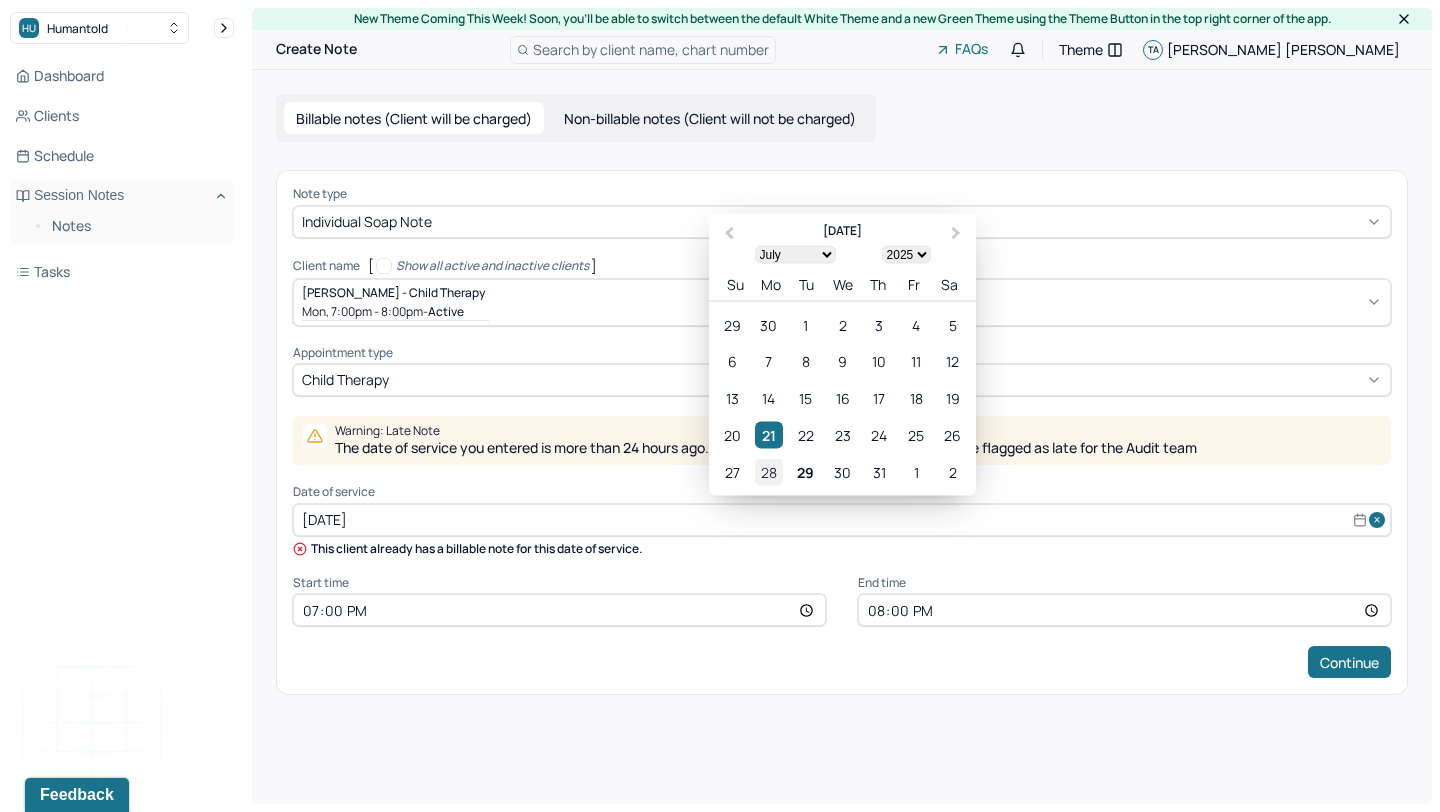 click on "28" at bounding box center (768, 471) 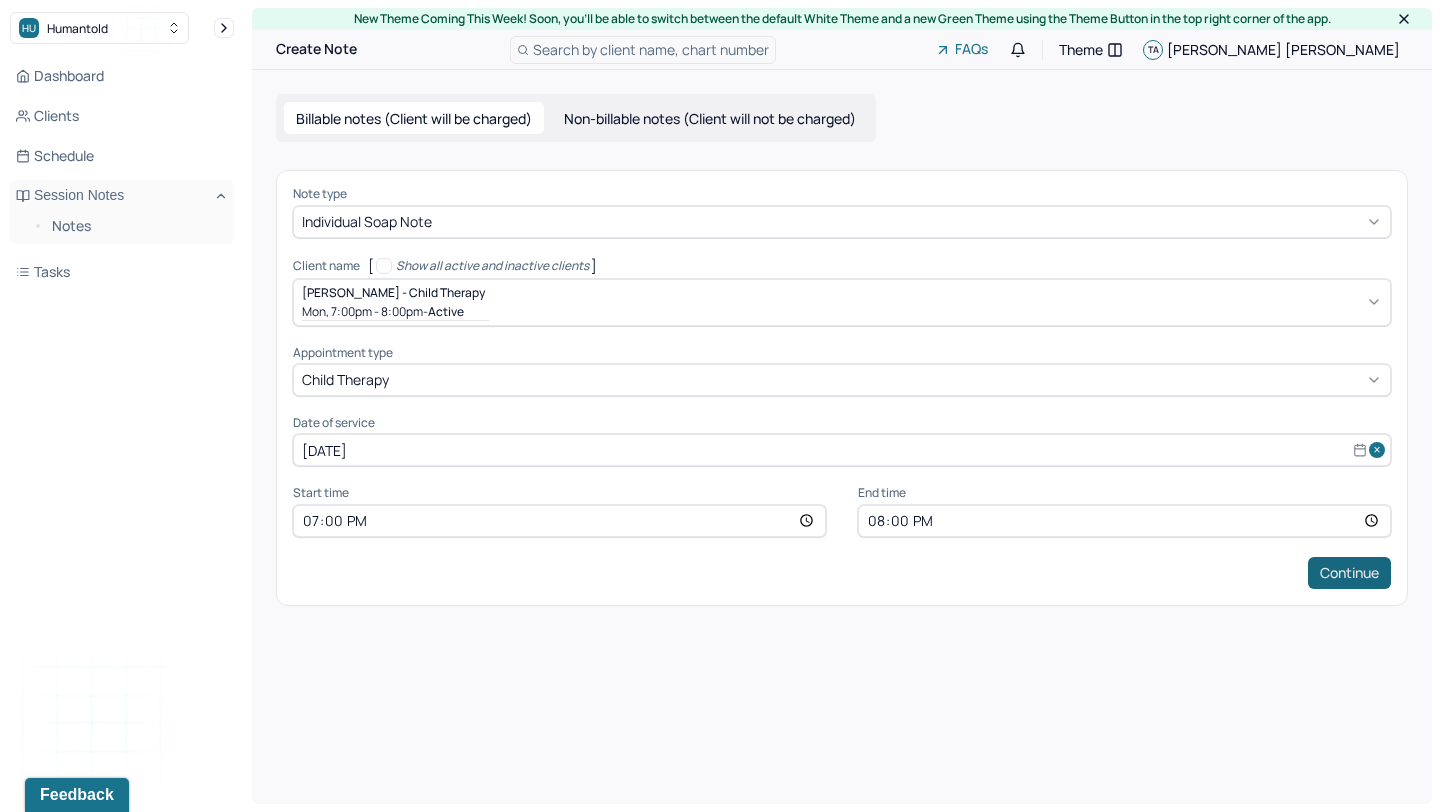 click on "Continue" at bounding box center (1349, 573) 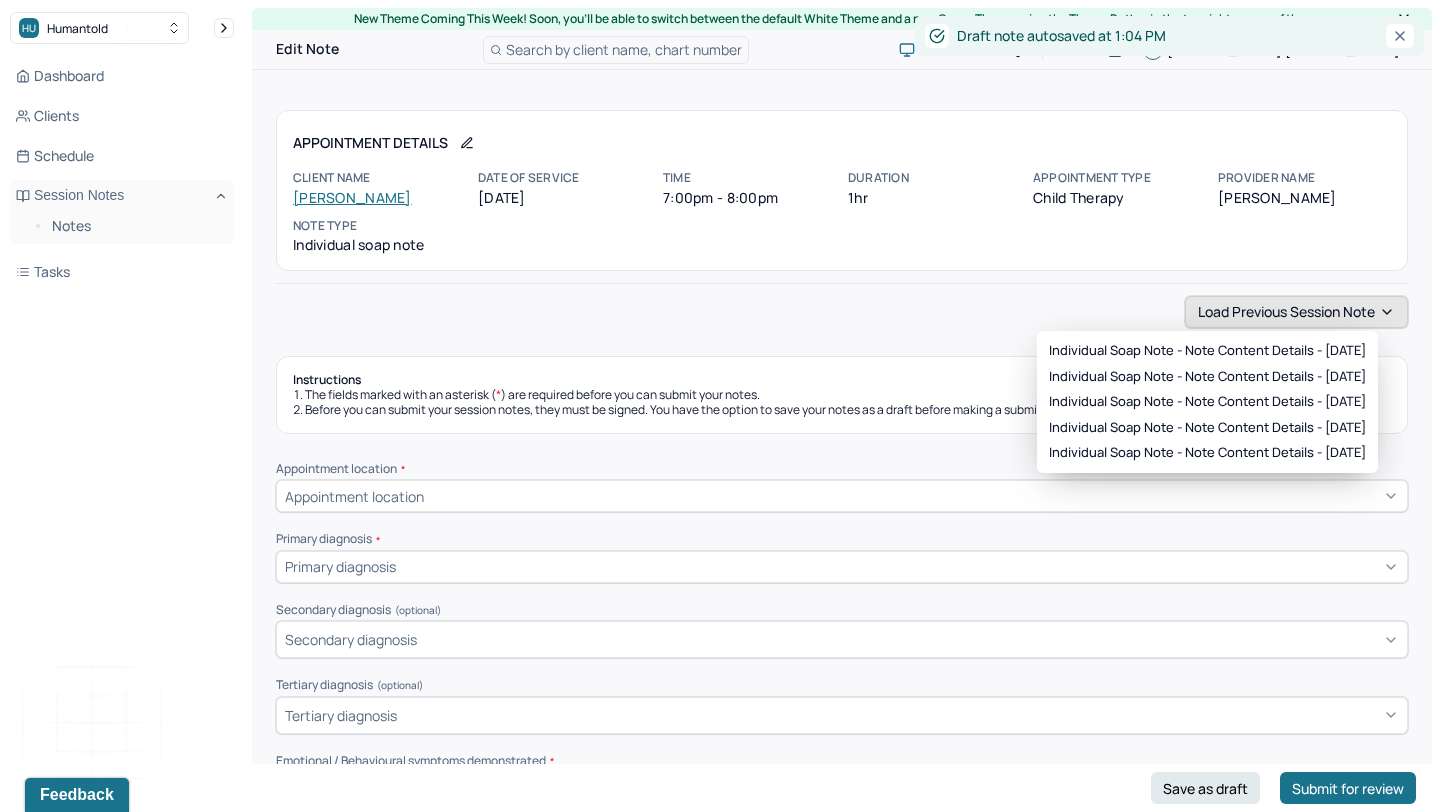 click on "Load previous session note" at bounding box center (1296, 312) 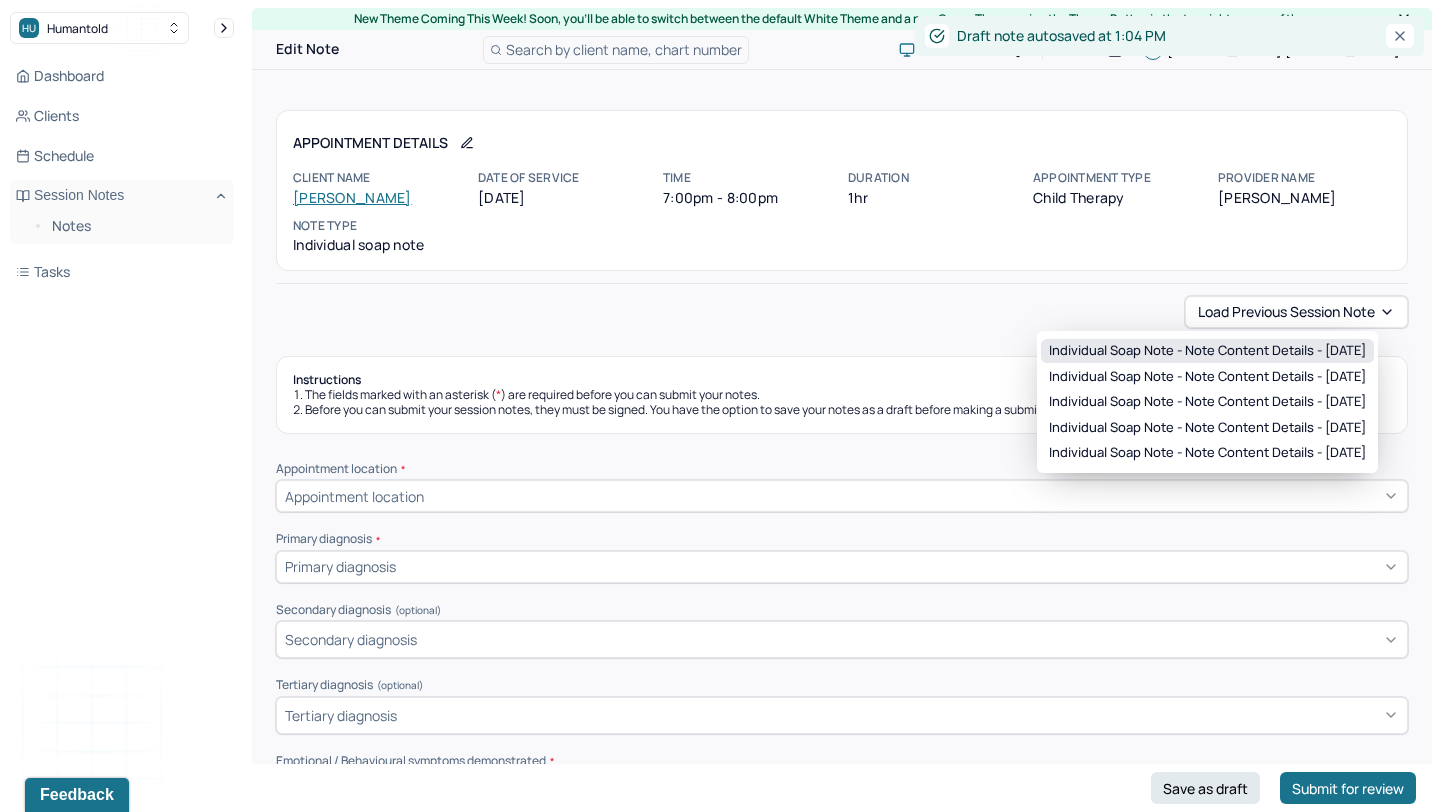 click on "Individual soap note   - Note content Details -   [DATE]" at bounding box center (1207, 351) 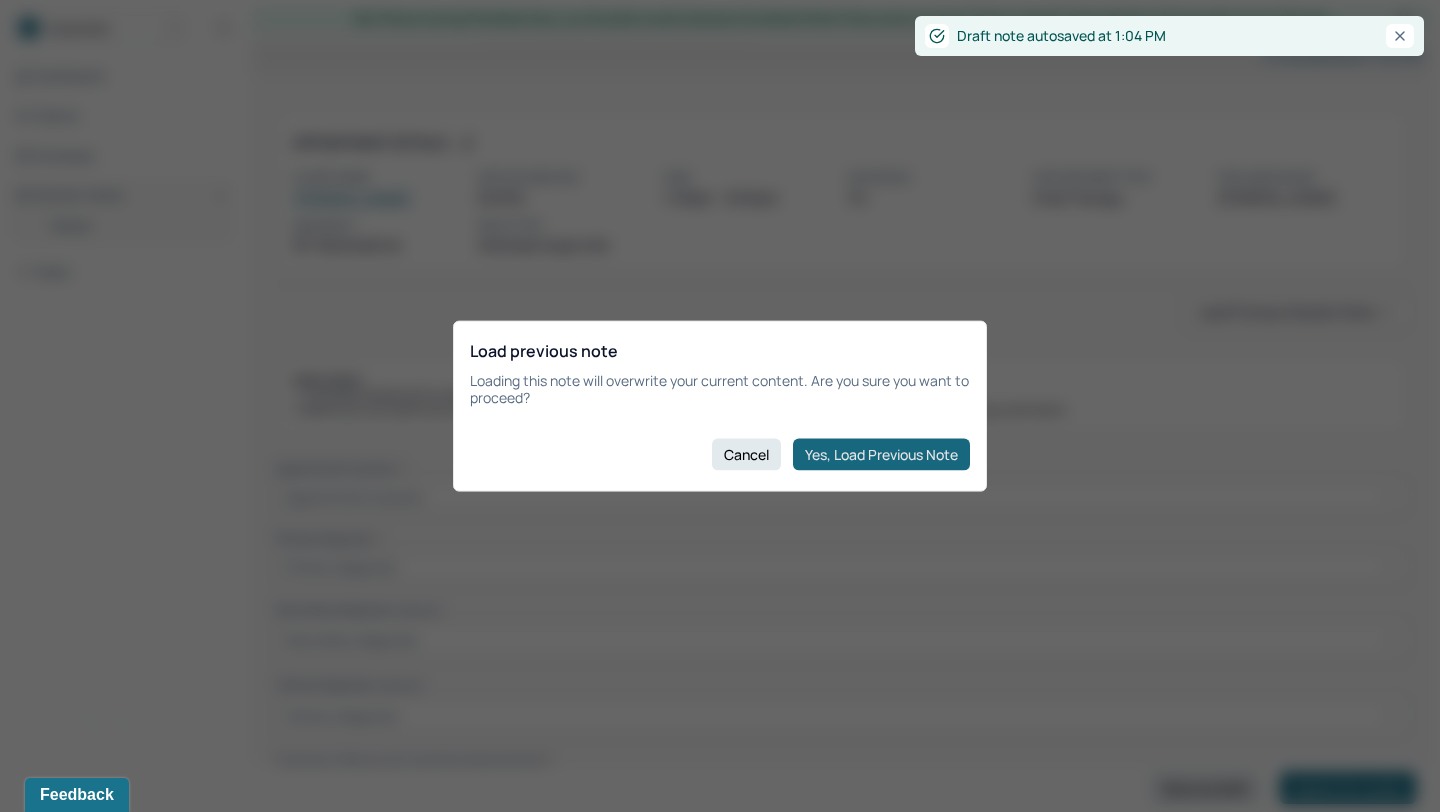 click on "Yes, Load Previous Note" at bounding box center (881, 454) 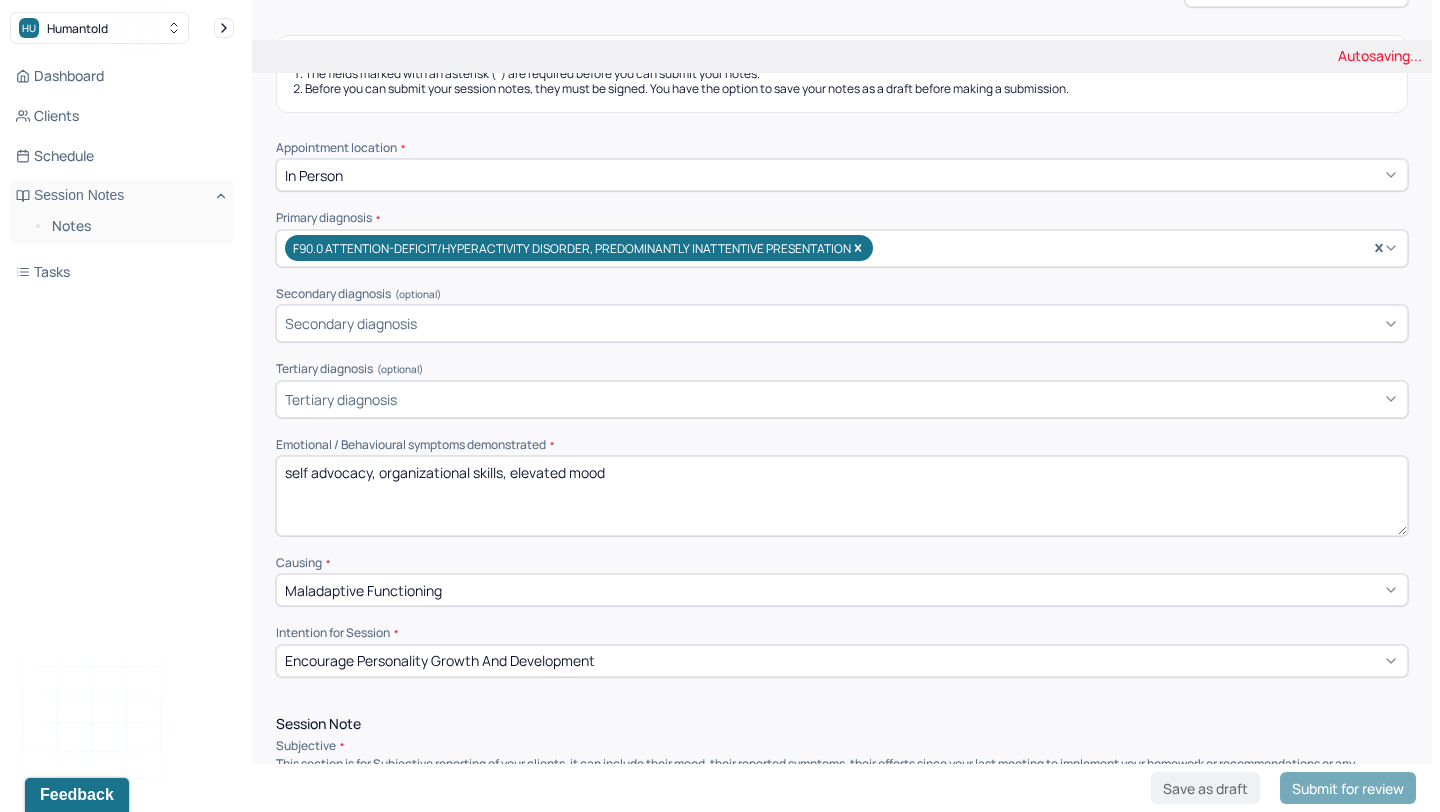scroll, scrollTop: 574, scrollLeft: 0, axis: vertical 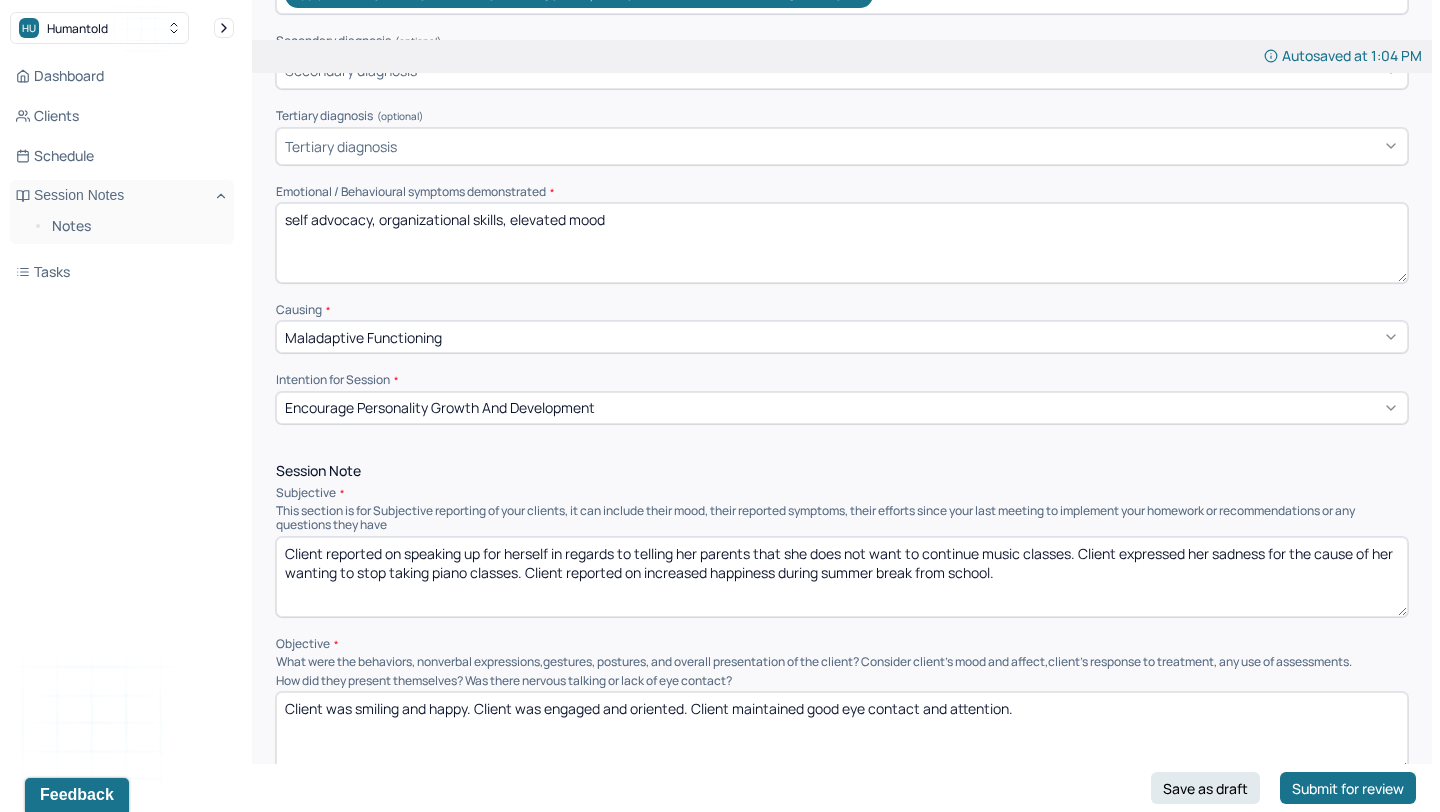 click on "self advocacy, organizational skills, elevated mood" at bounding box center [842, 243] 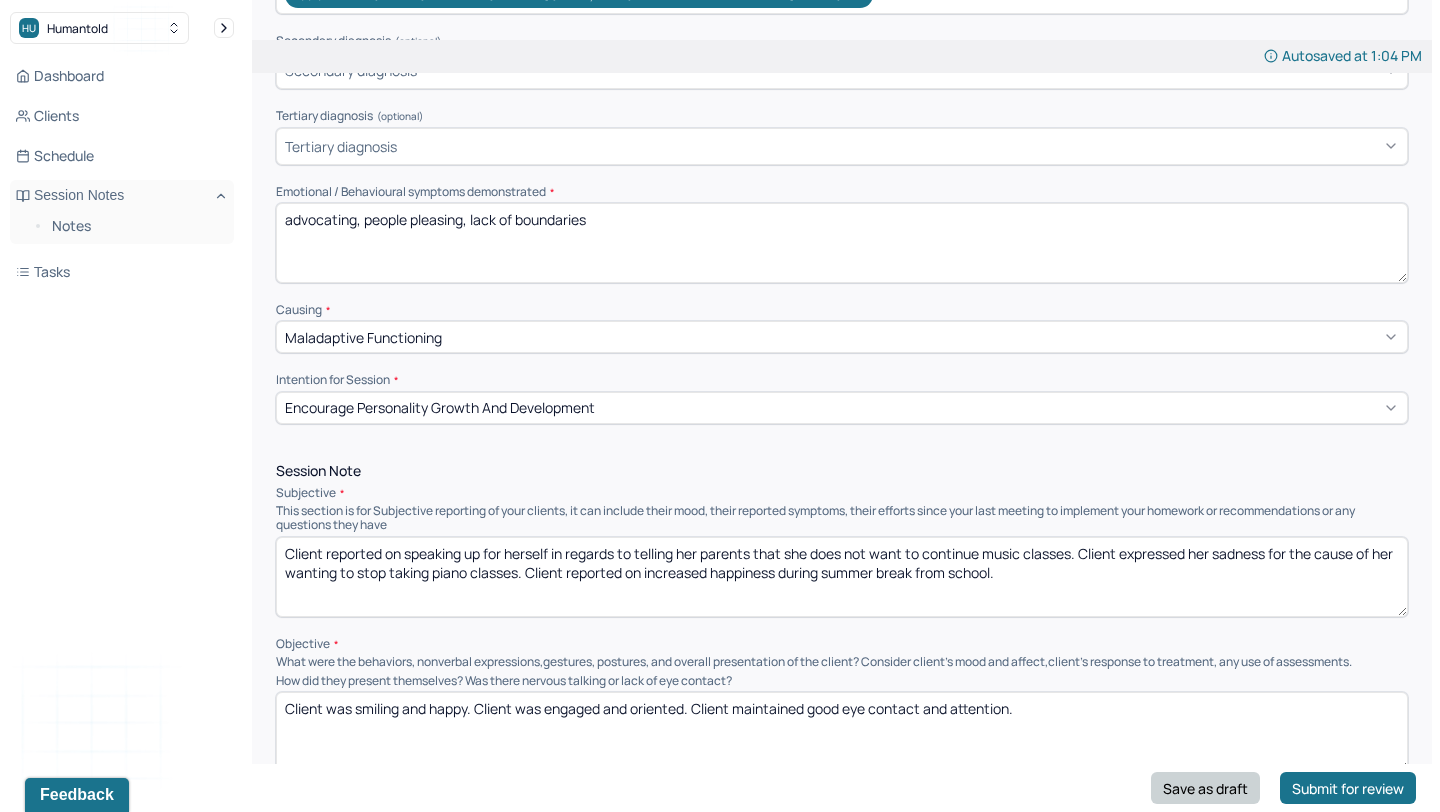 type on "advocating, people pleasing, lack of boundaries" 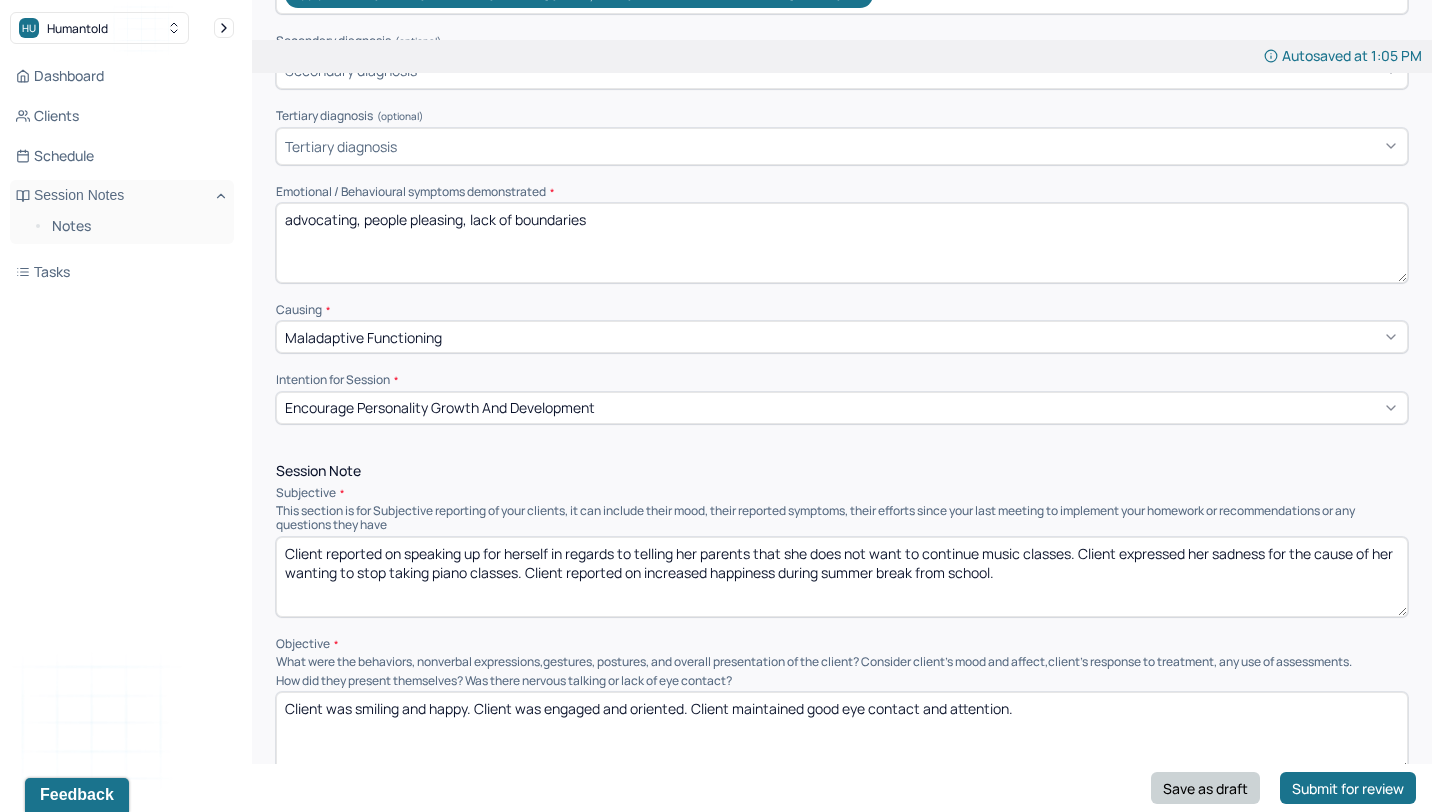 click on "Save as draft" at bounding box center (1205, 788) 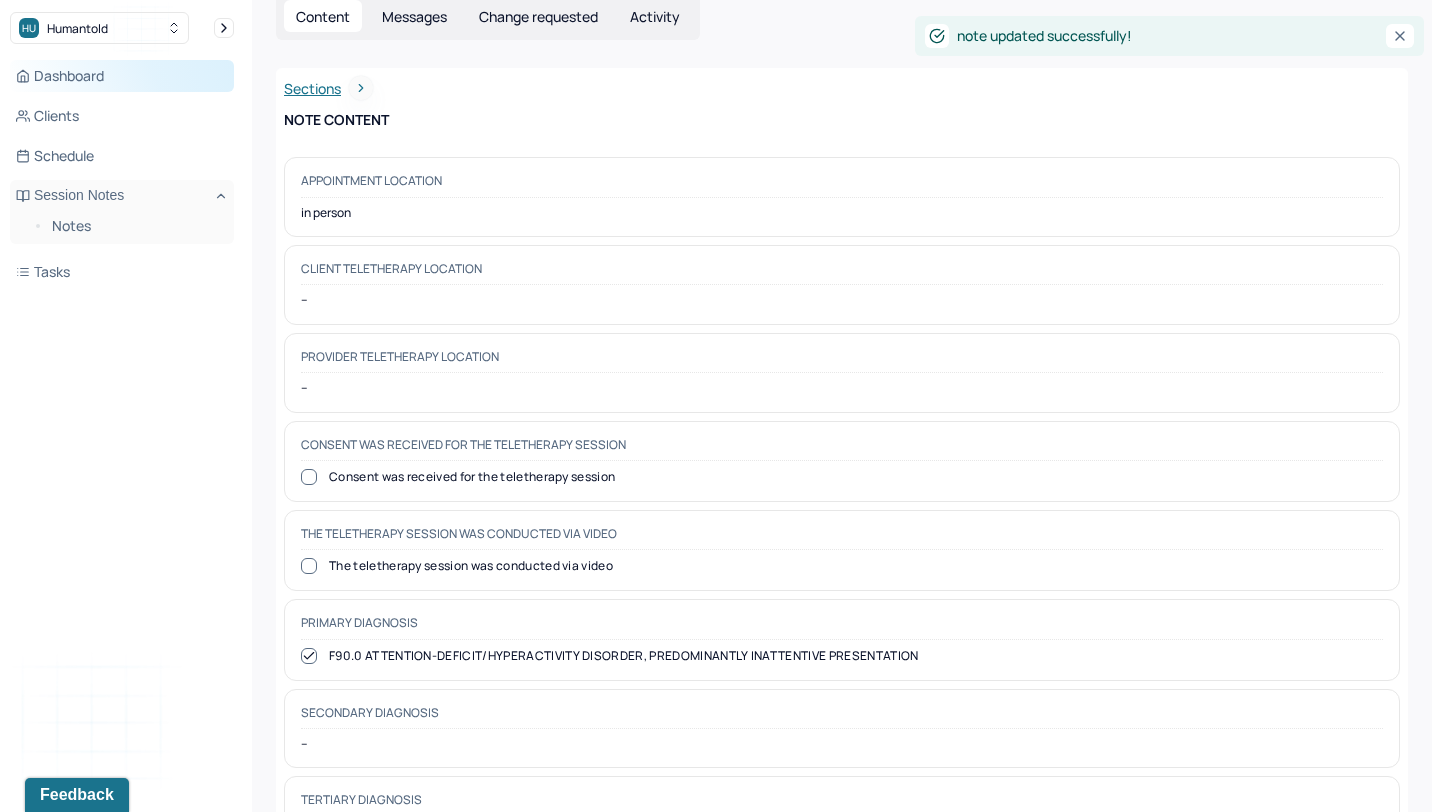 click on "Dashboard" at bounding box center (122, 76) 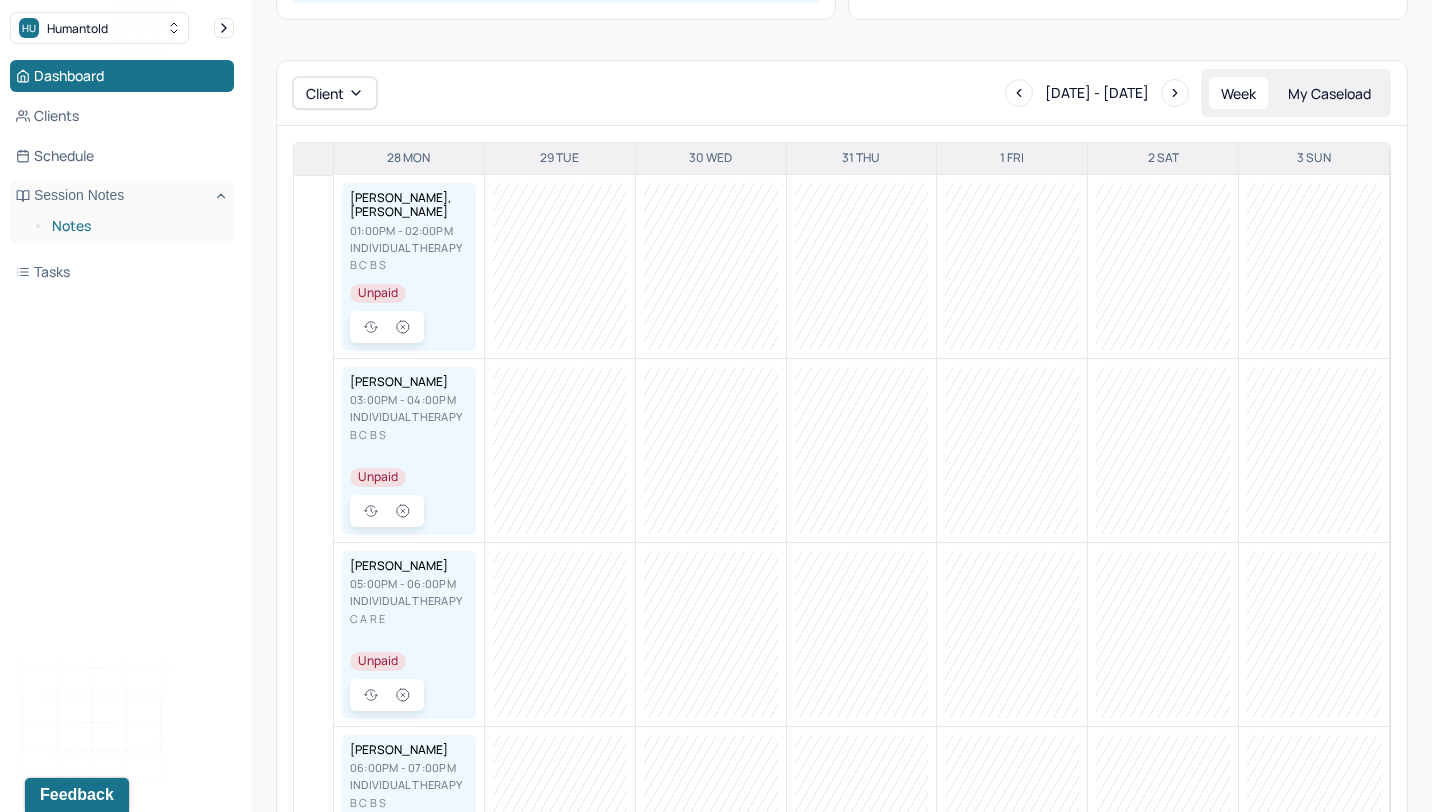click on "Notes" at bounding box center [135, 226] 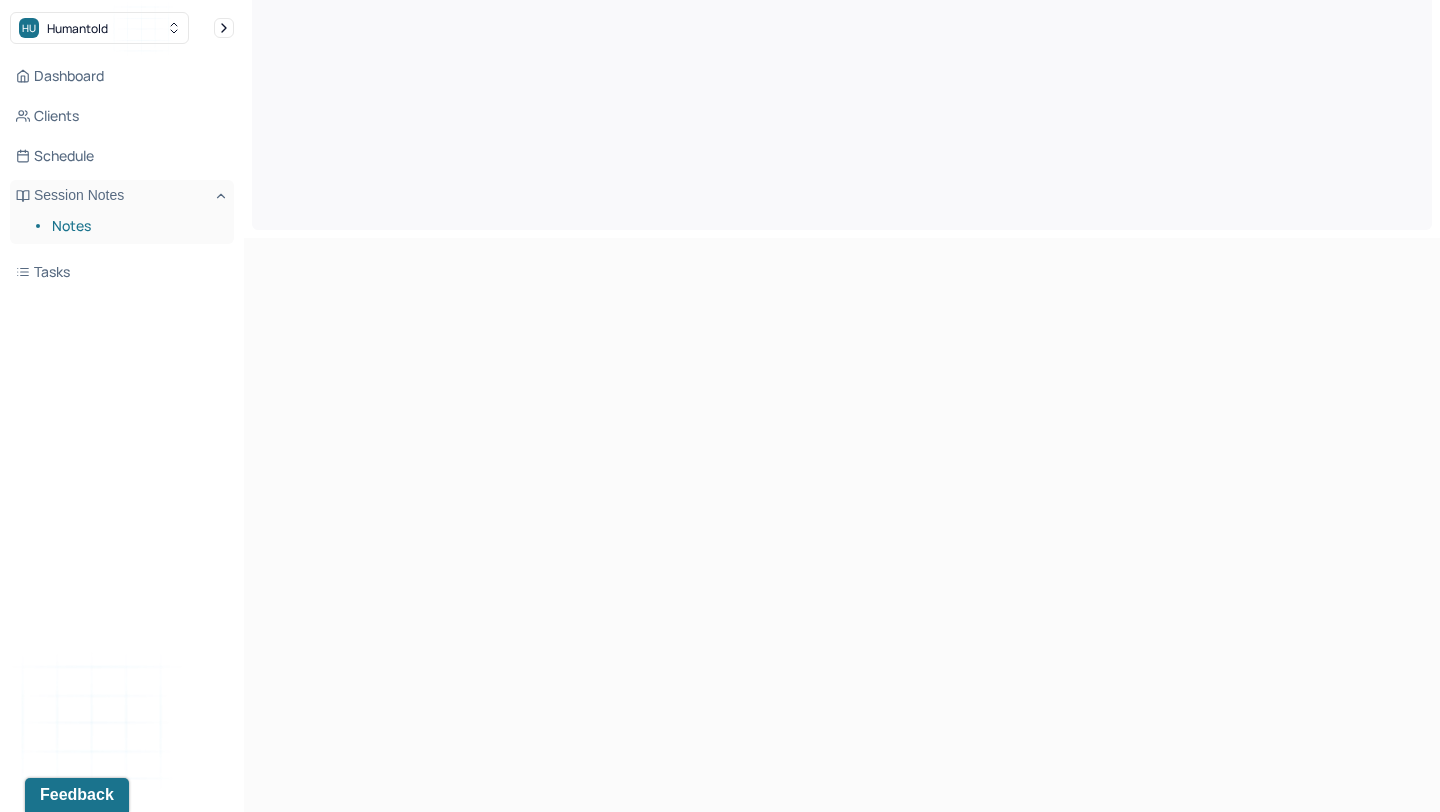 scroll, scrollTop: 0, scrollLeft: 0, axis: both 